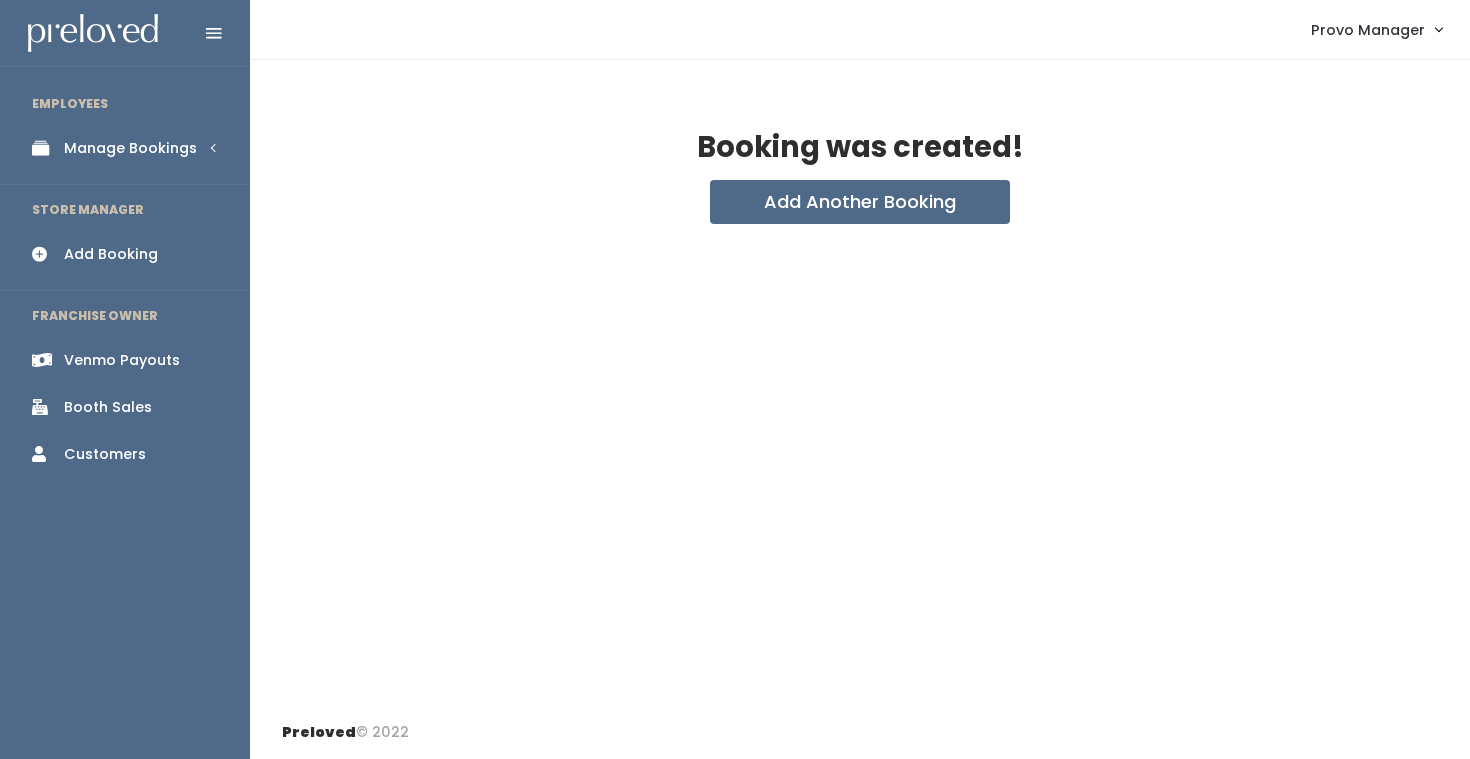 scroll, scrollTop: 0, scrollLeft: 0, axis: both 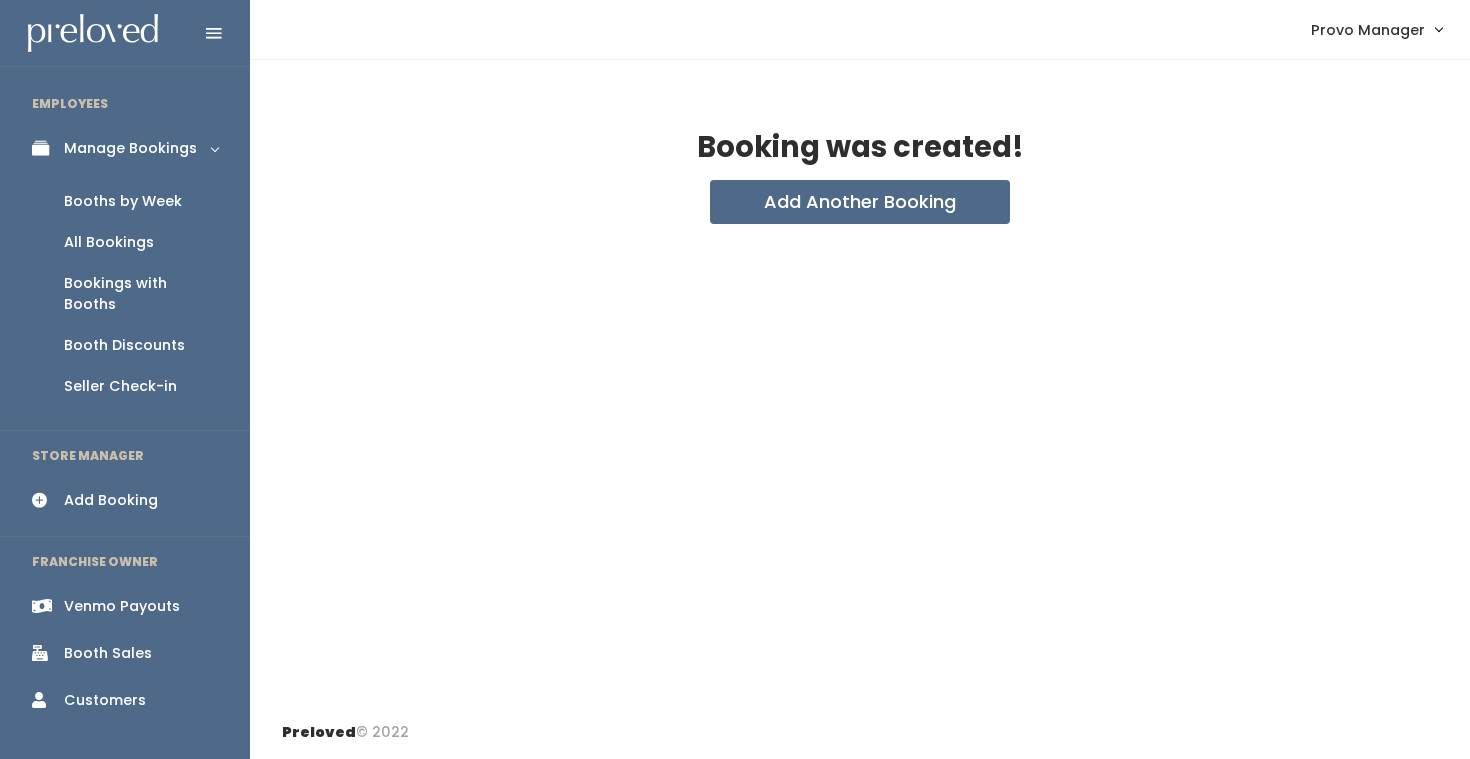 click on "Booths by Week" at bounding box center [123, 201] 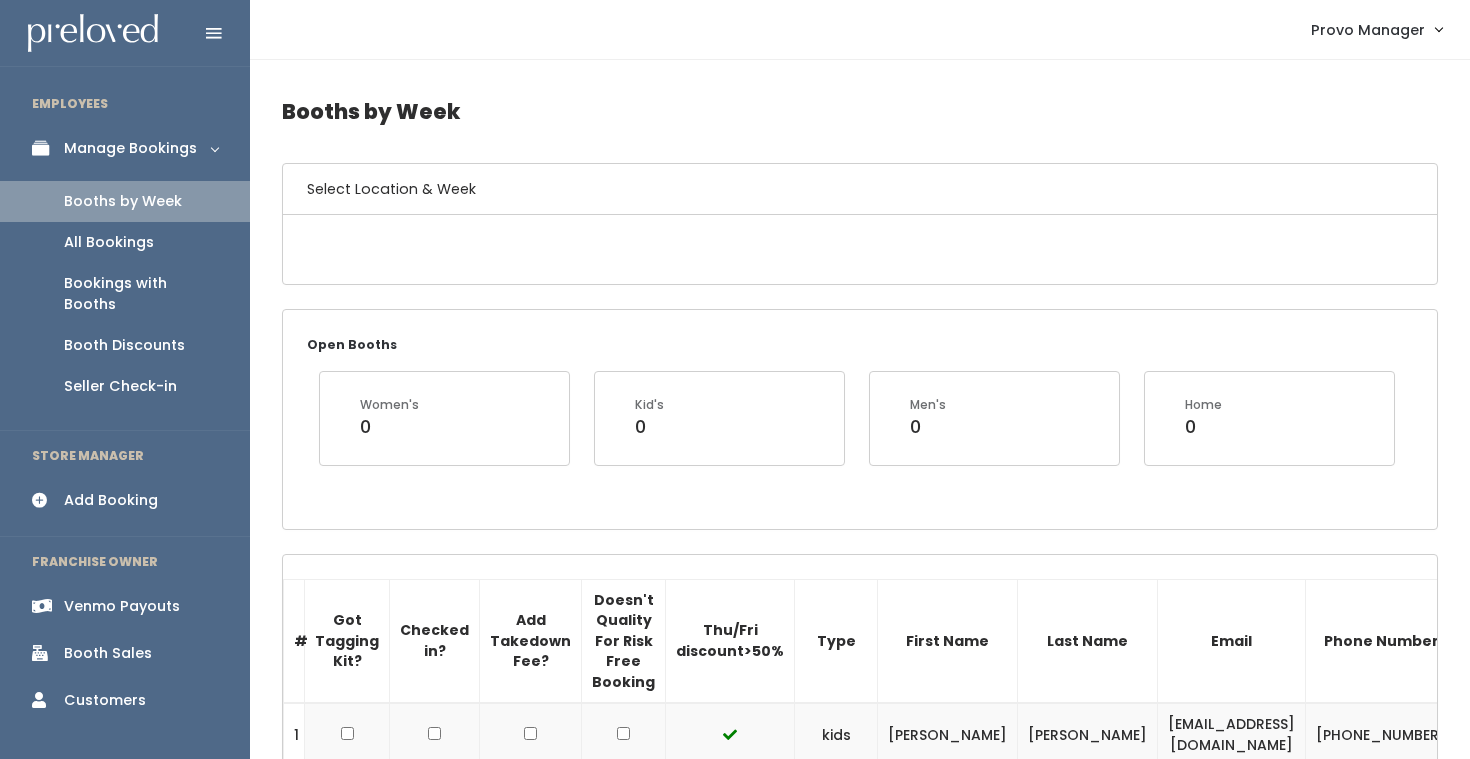 scroll, scrollTop: 0, scrollLeft: 0, axis: both 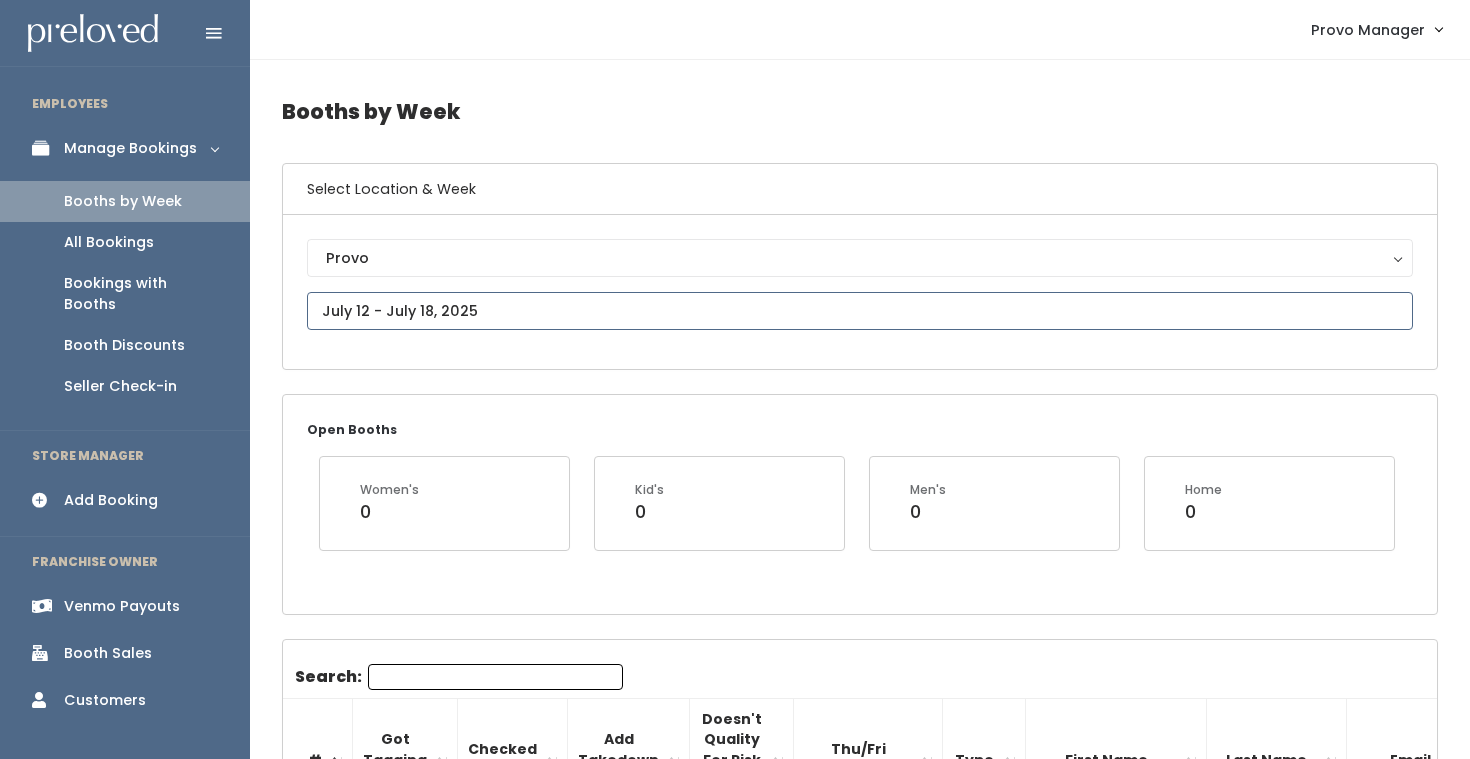 click at bounding box center [860, 311] 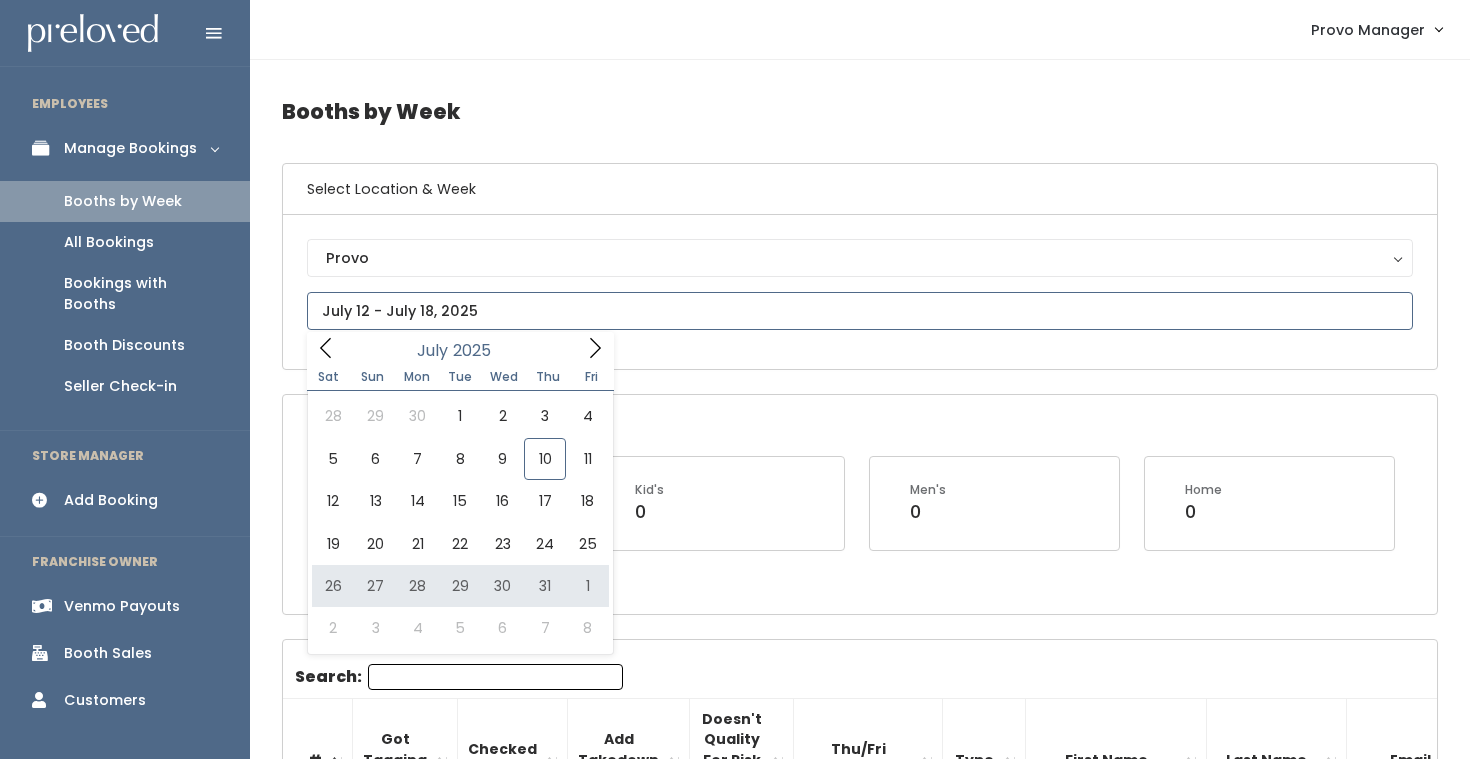 type on "July 26 to August 1" 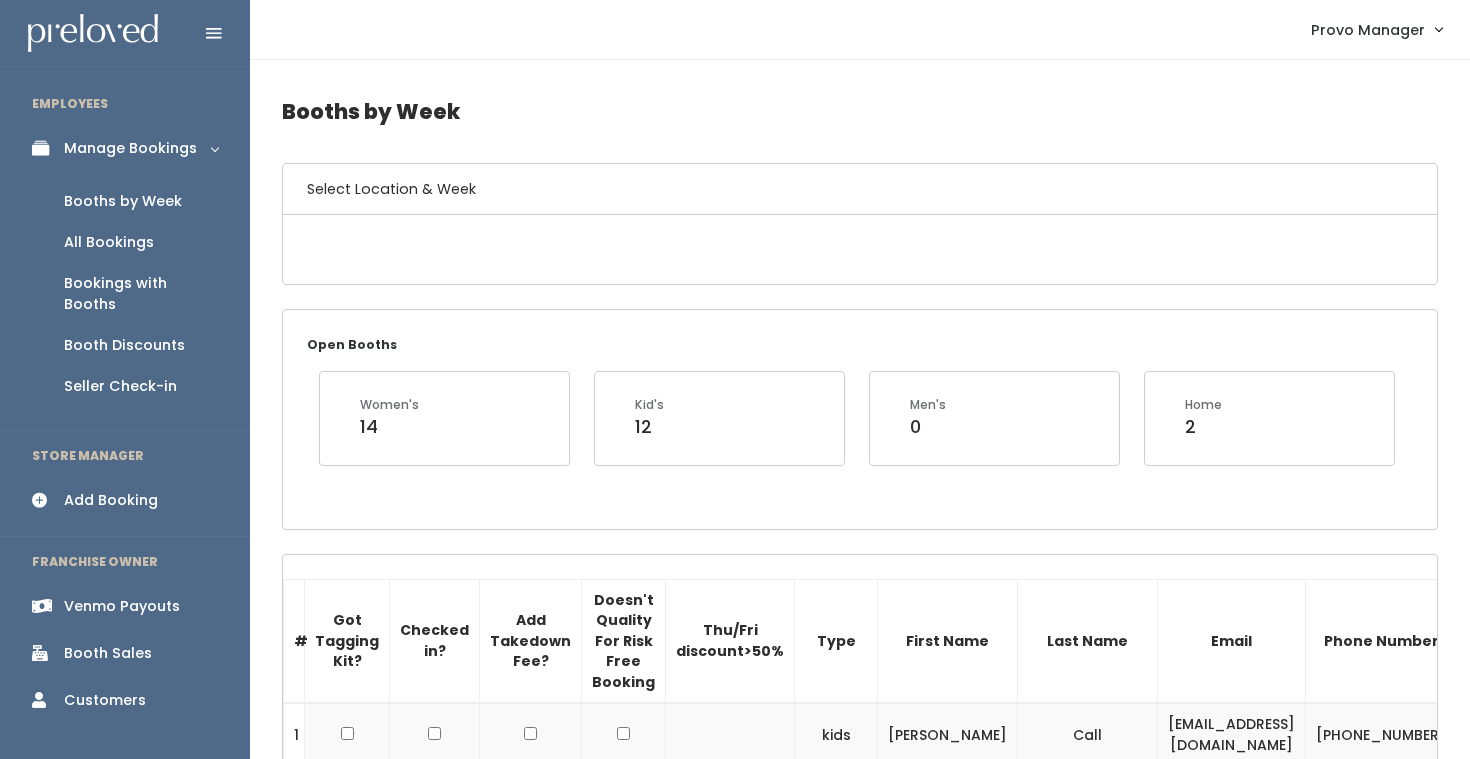 scroll, scrollTop: 0, scrollLeft: 0, axis: both 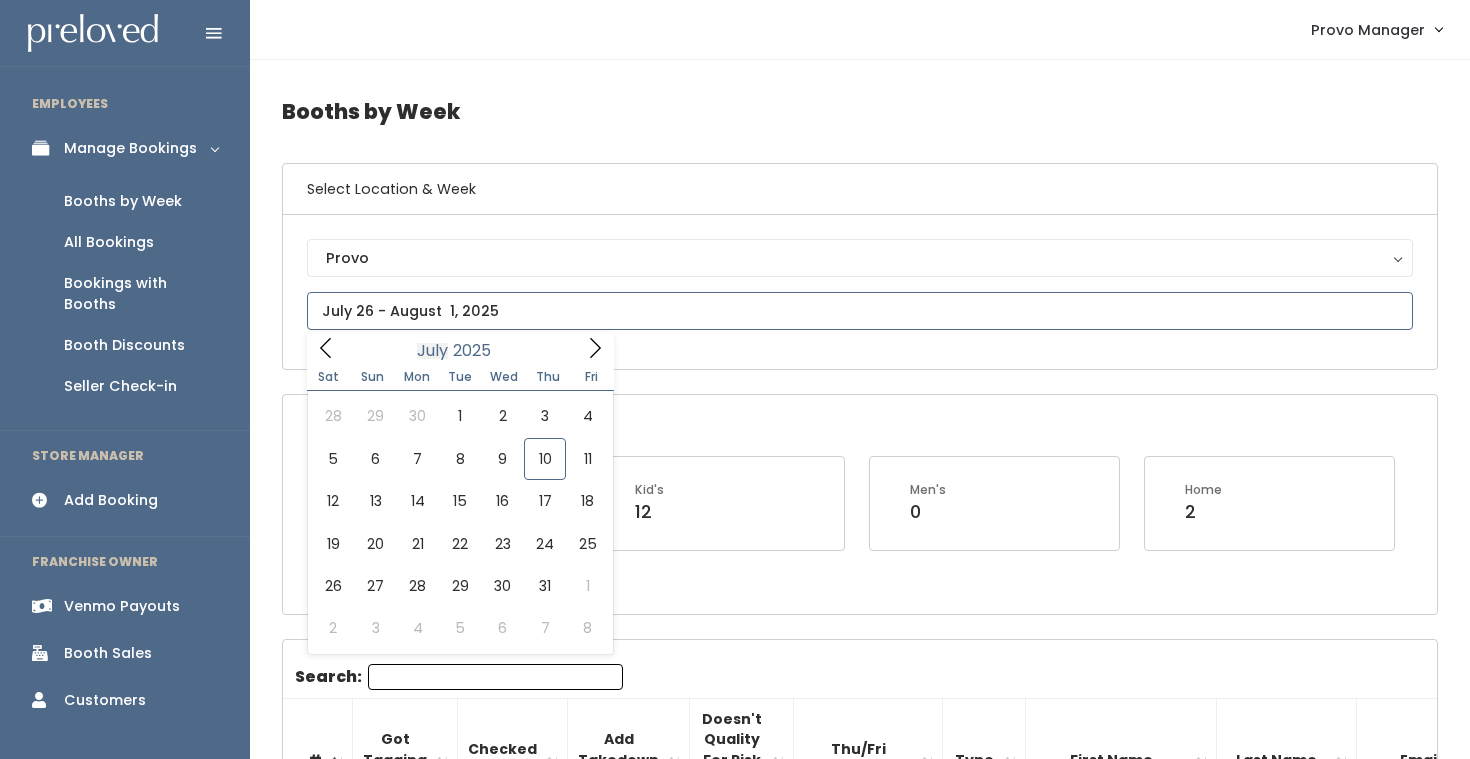 click at bounding box center [860, 311] 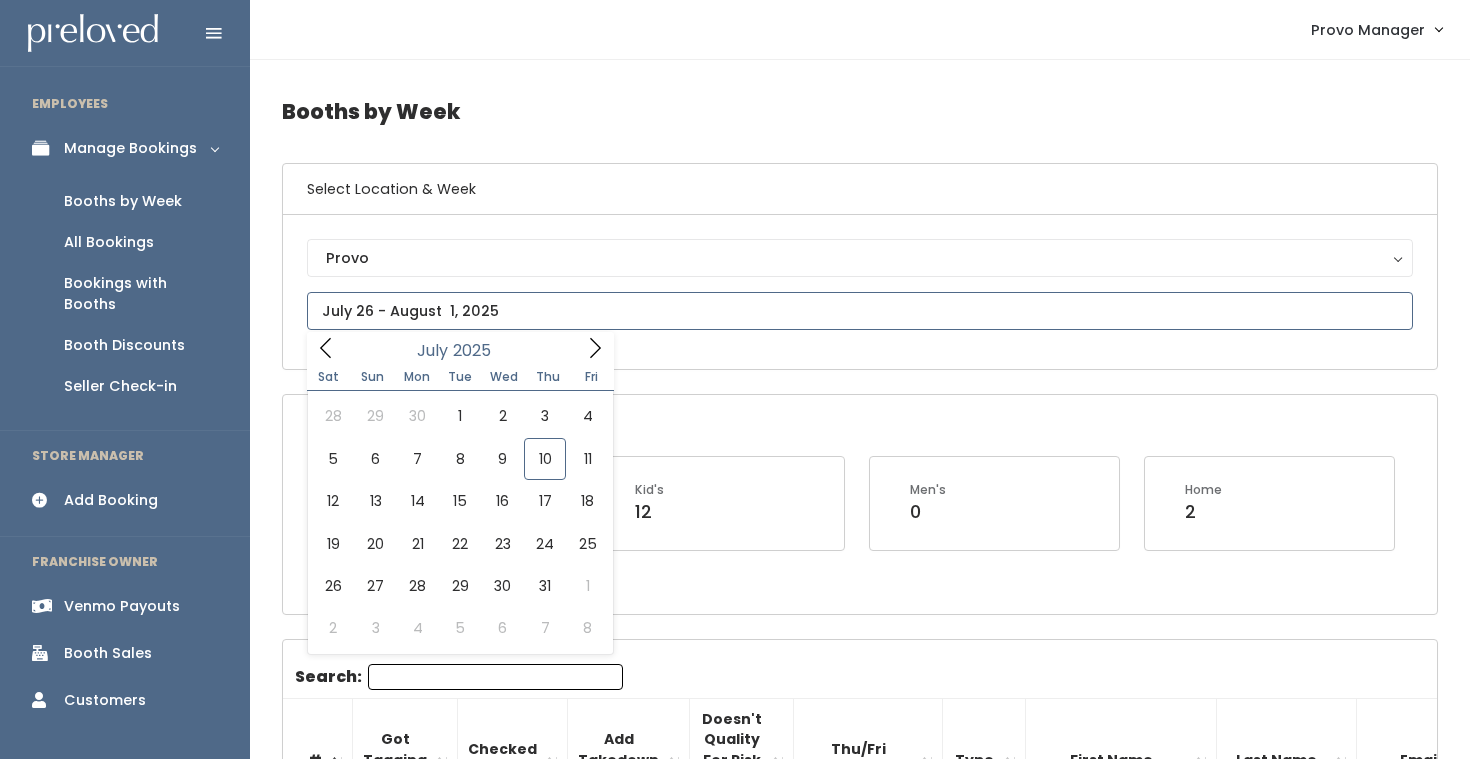 click 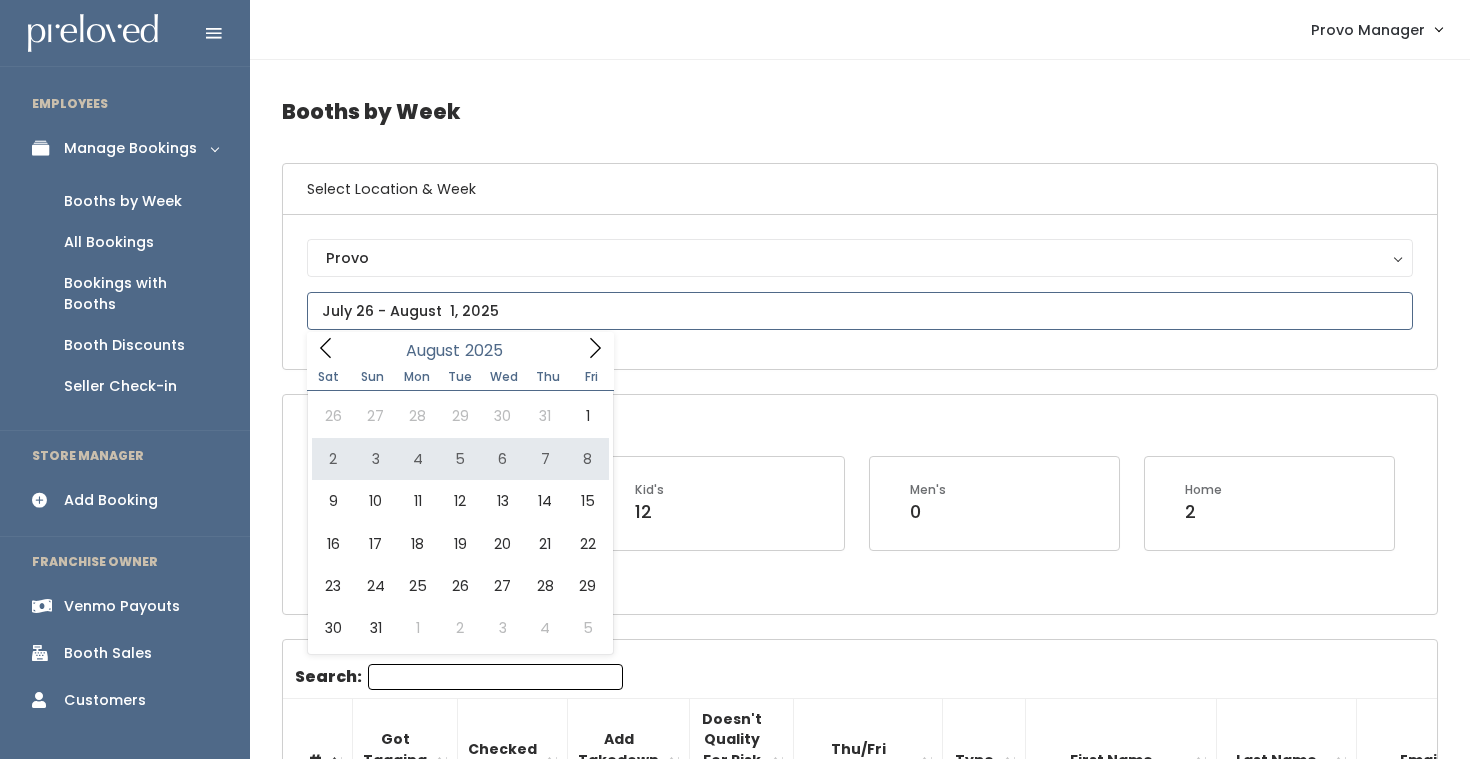 type on "[DATE] to [DATE]" 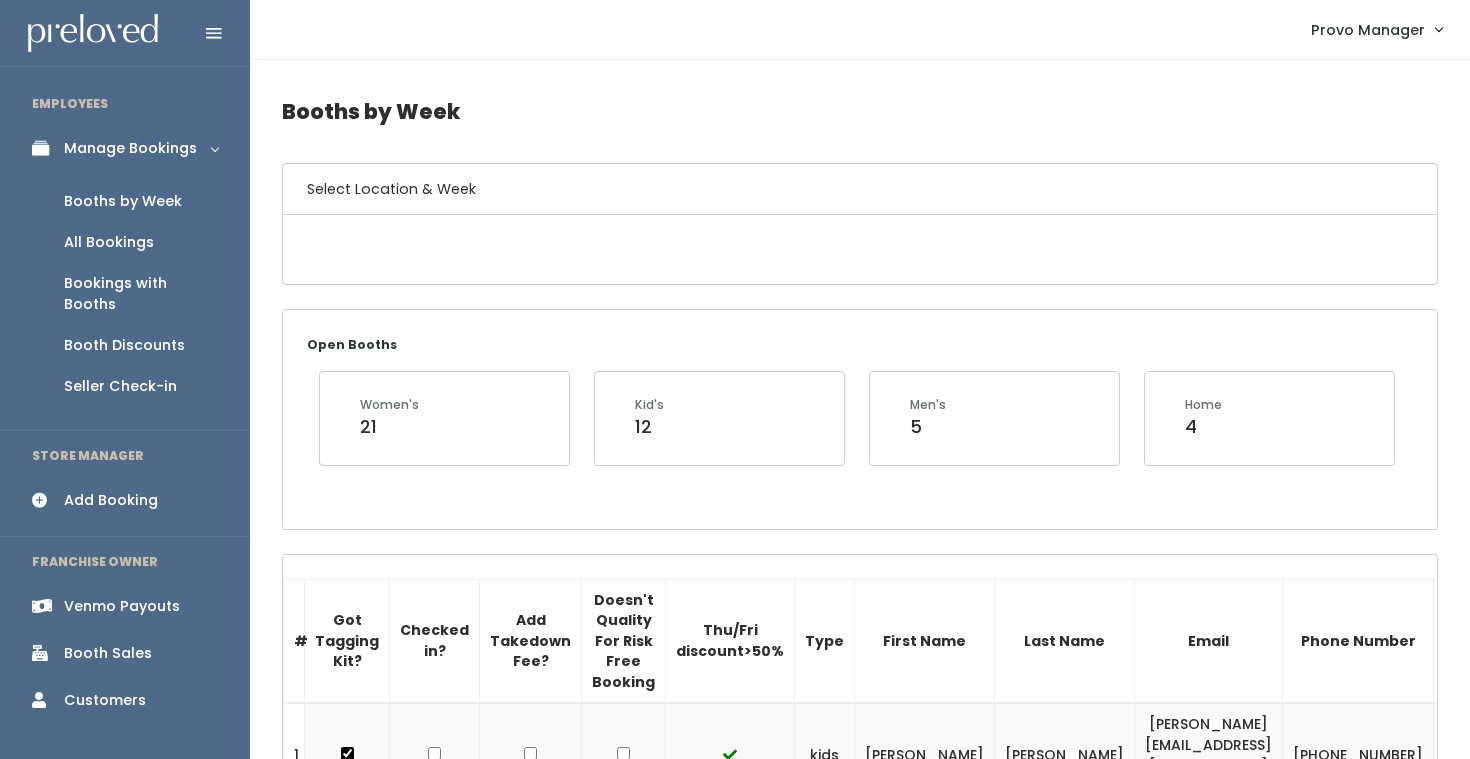 scroll, scrollTop: 0, scrollLeft: 0, axis: both 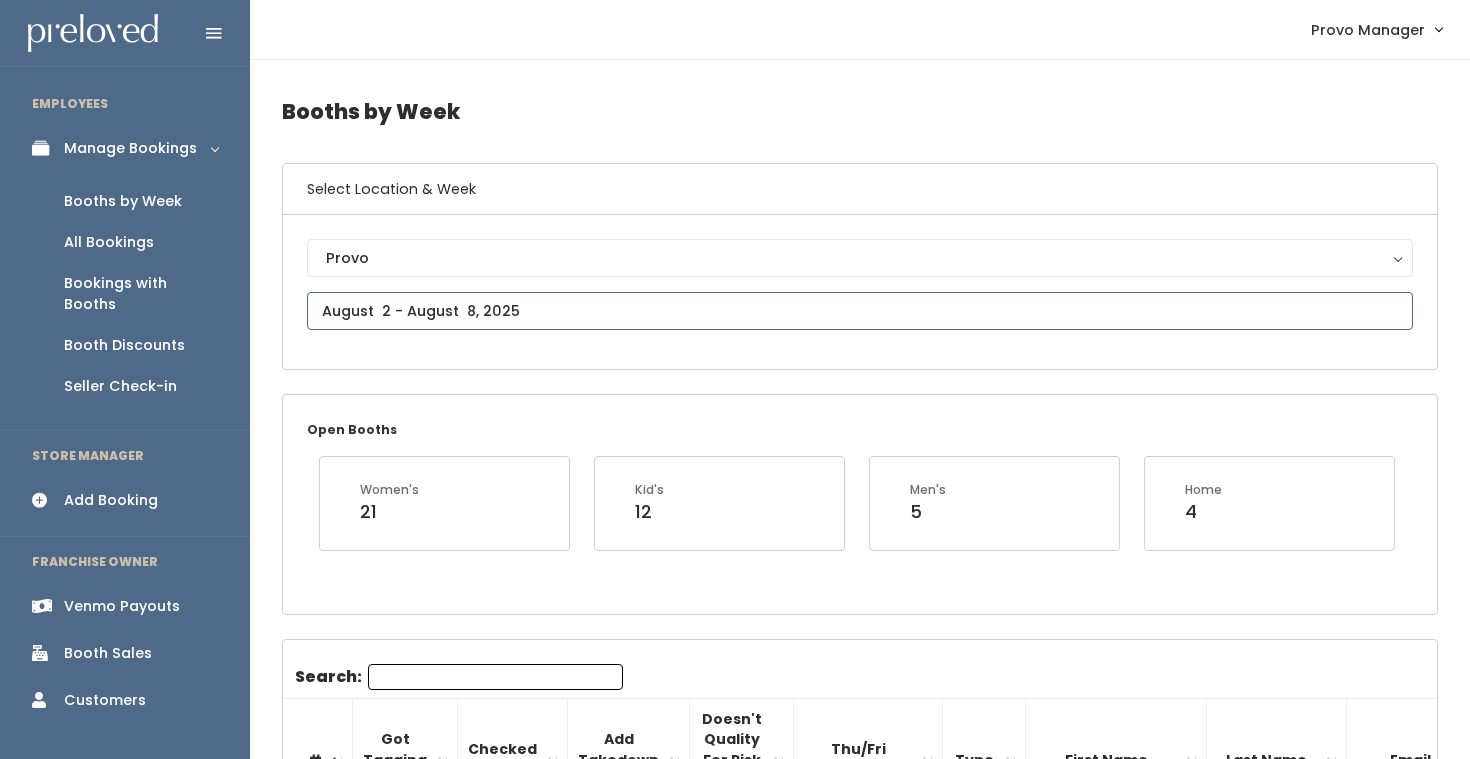 click at bounding box center (860, 311) 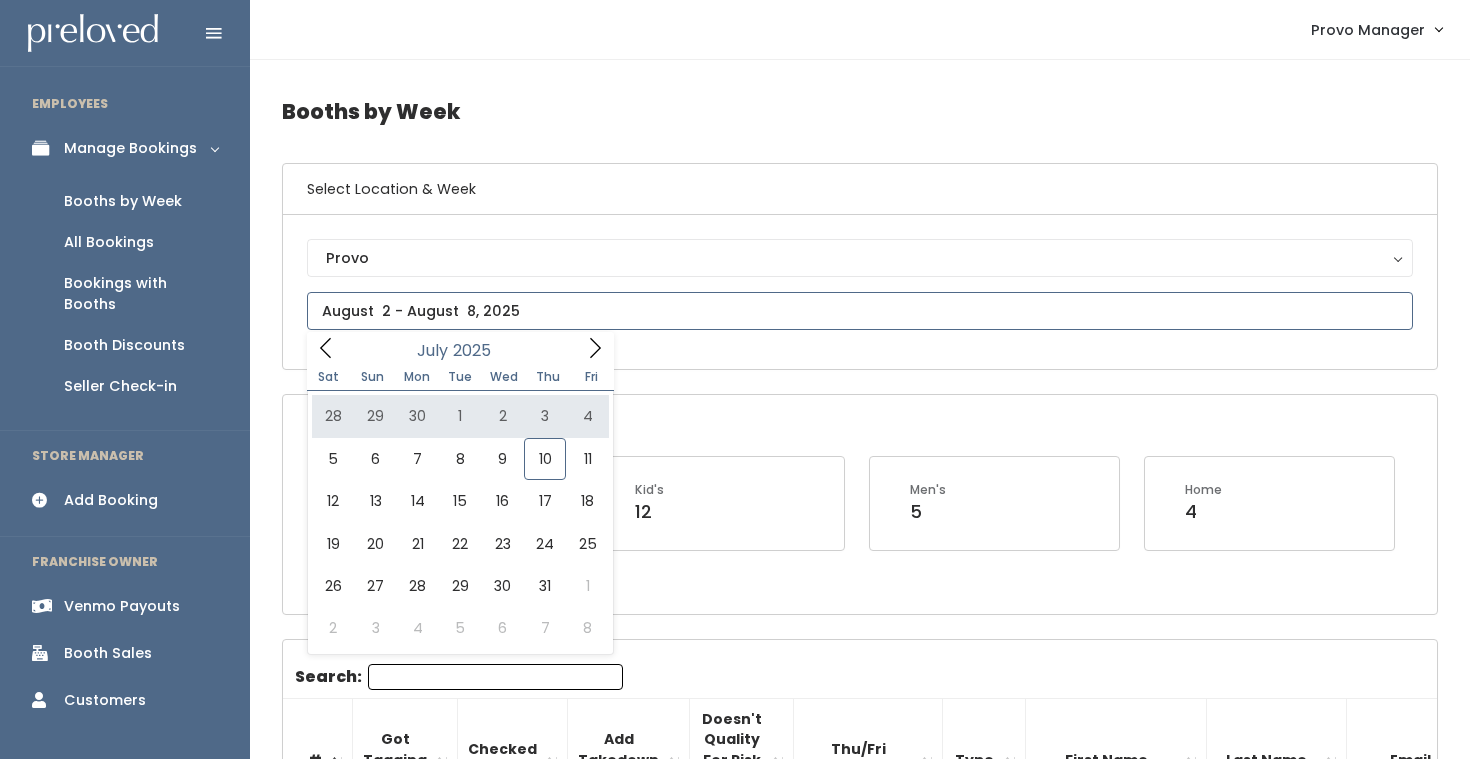 click at bounding box center [595, 347] 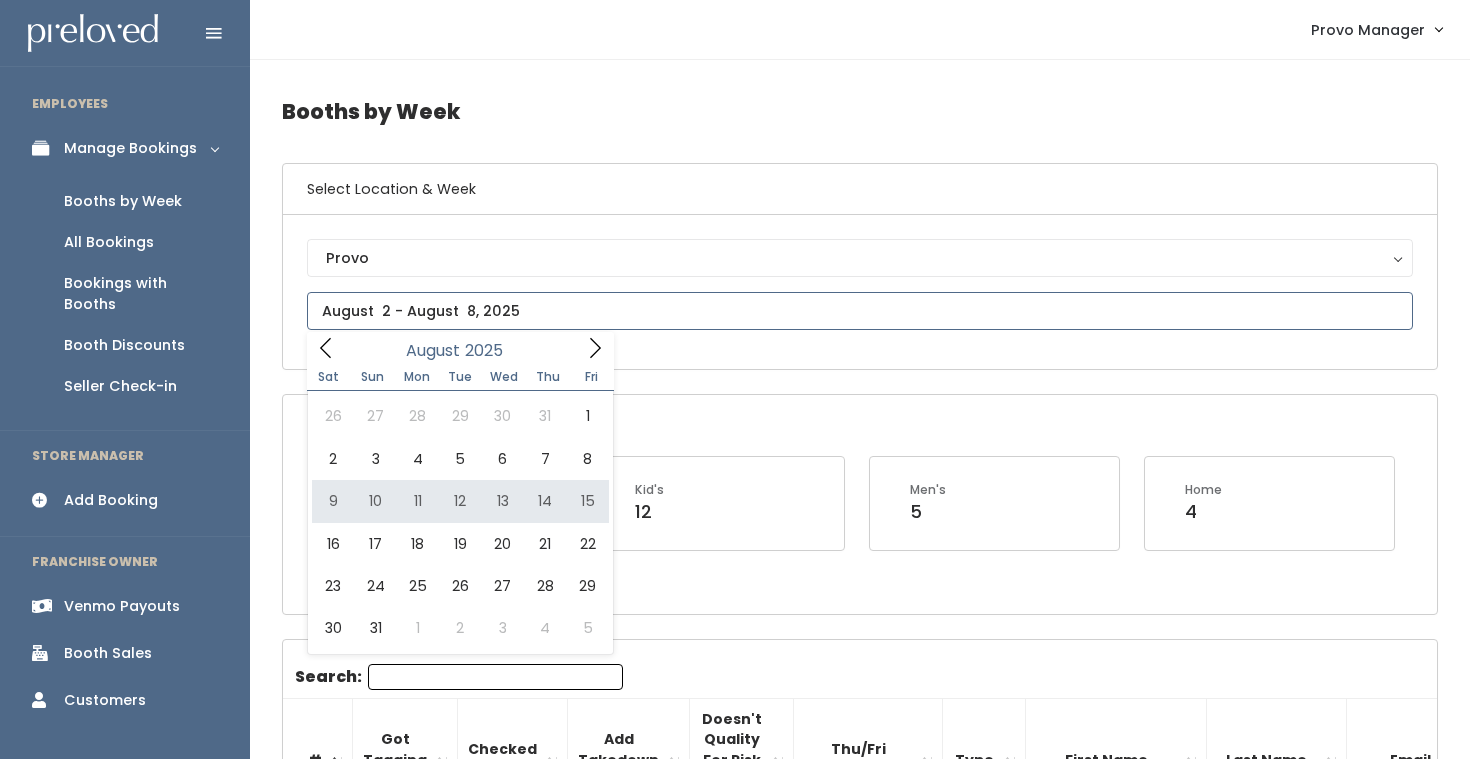 type on "August 9 to August 15" 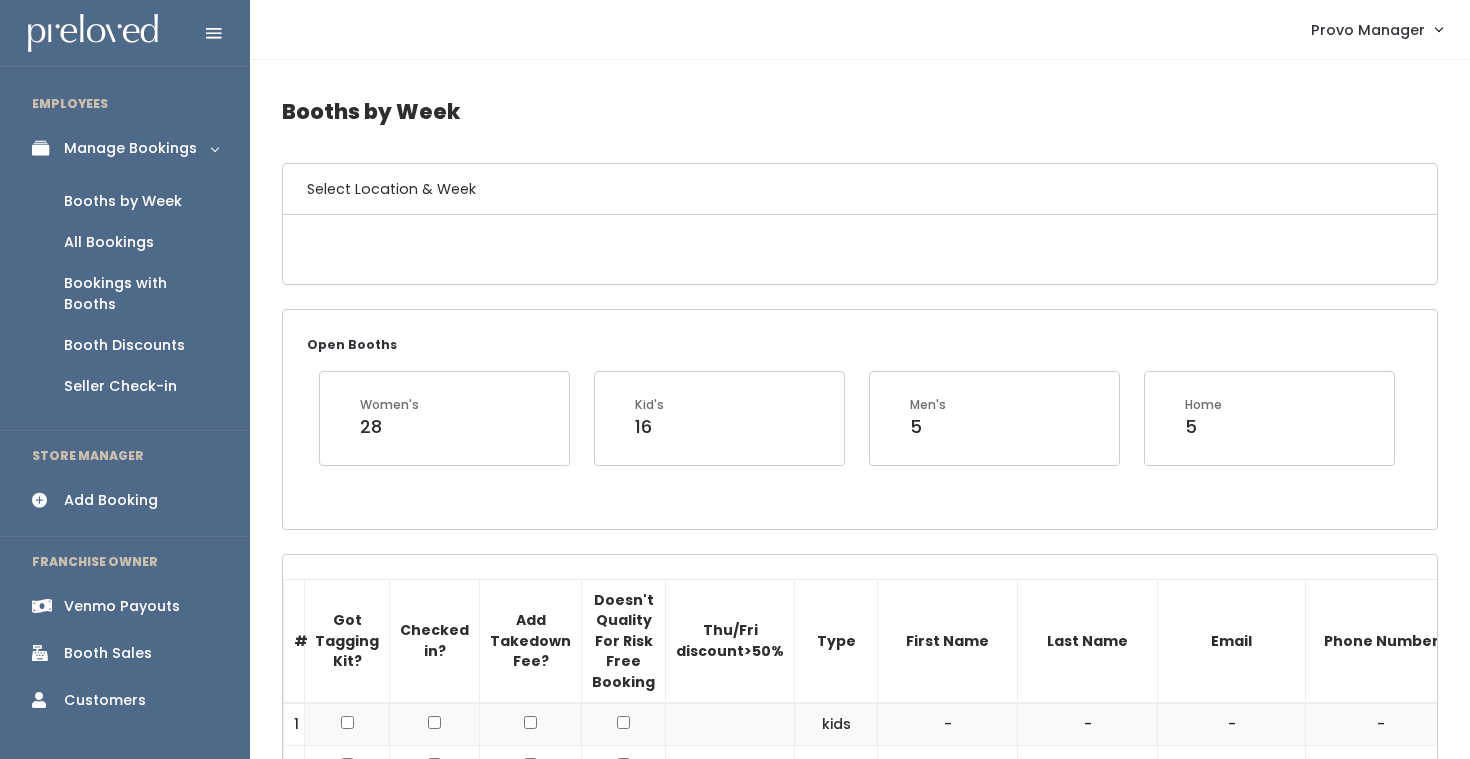 scroll, scrollTop: 0, scrollLeft: 0, axis: both 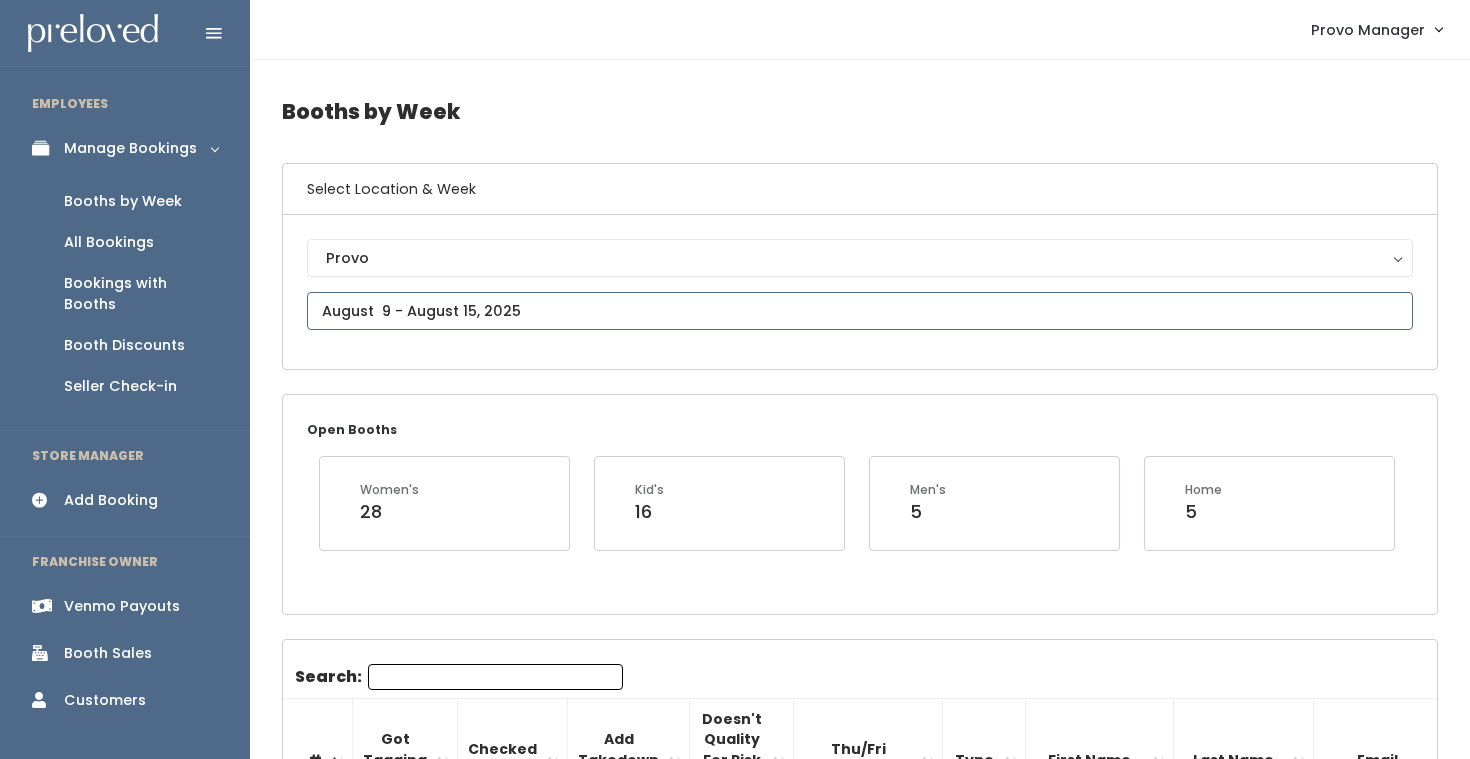 click at bounding box center [860, 311] 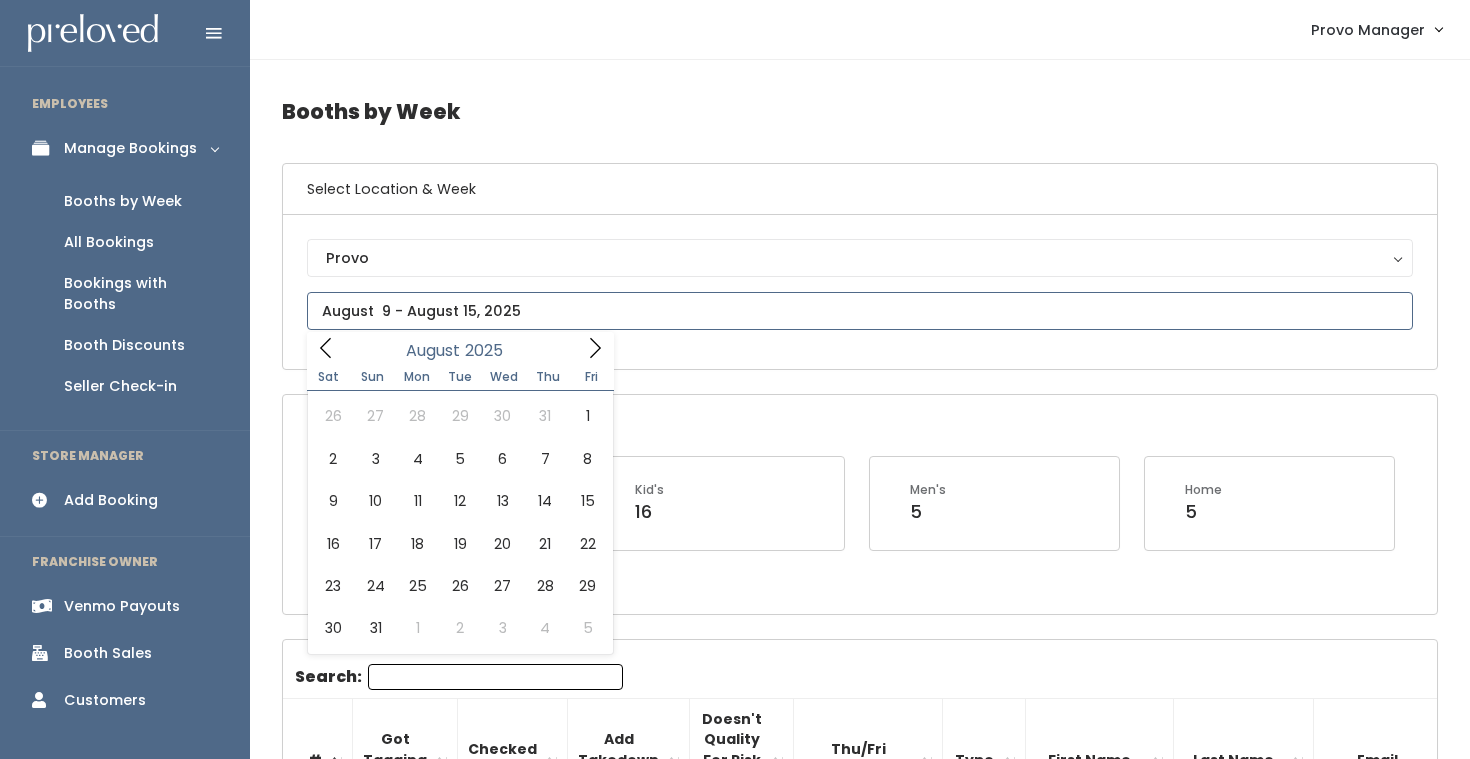 click 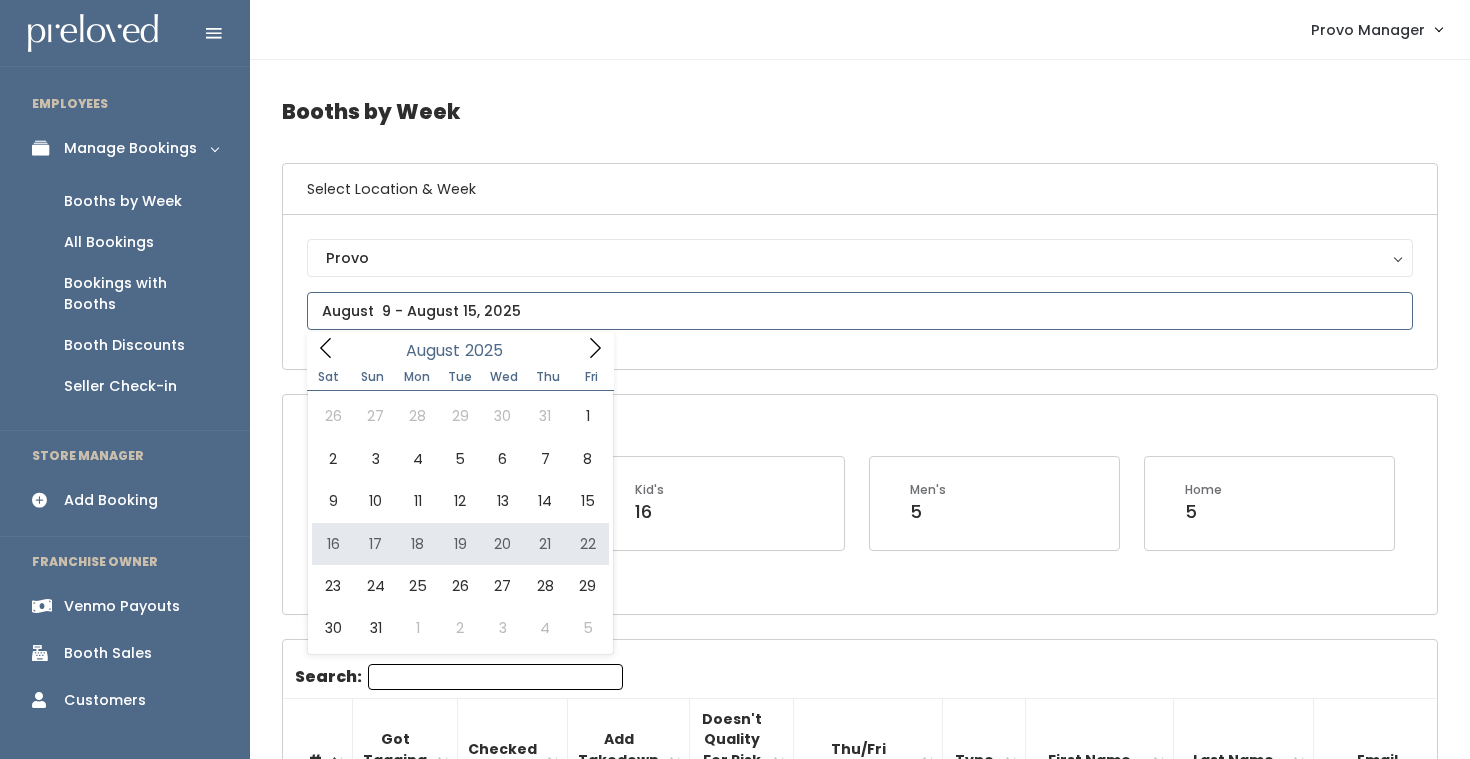 type on "August 16 to August 22" 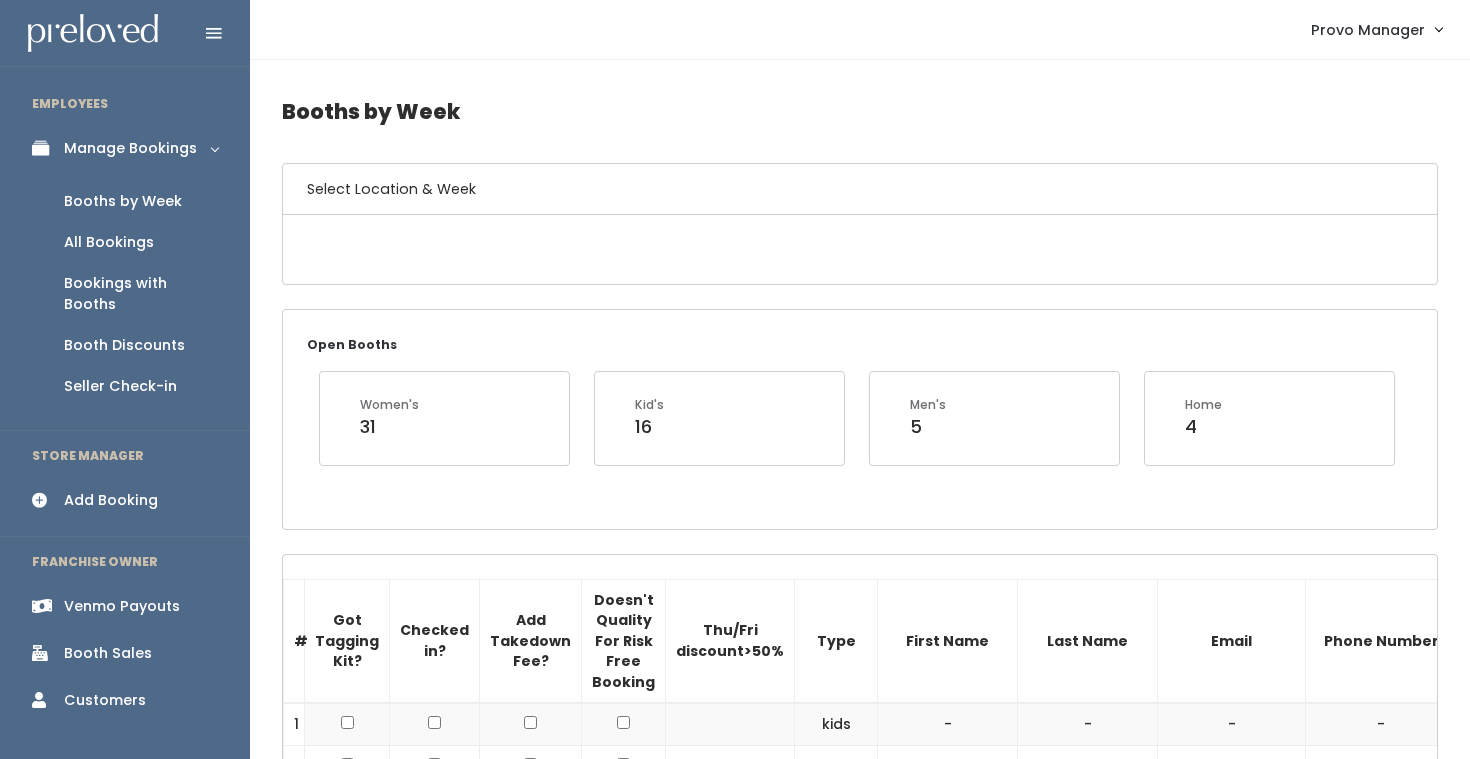 scroll, scrollTop: 0, scrollLeft: 0, axis: both 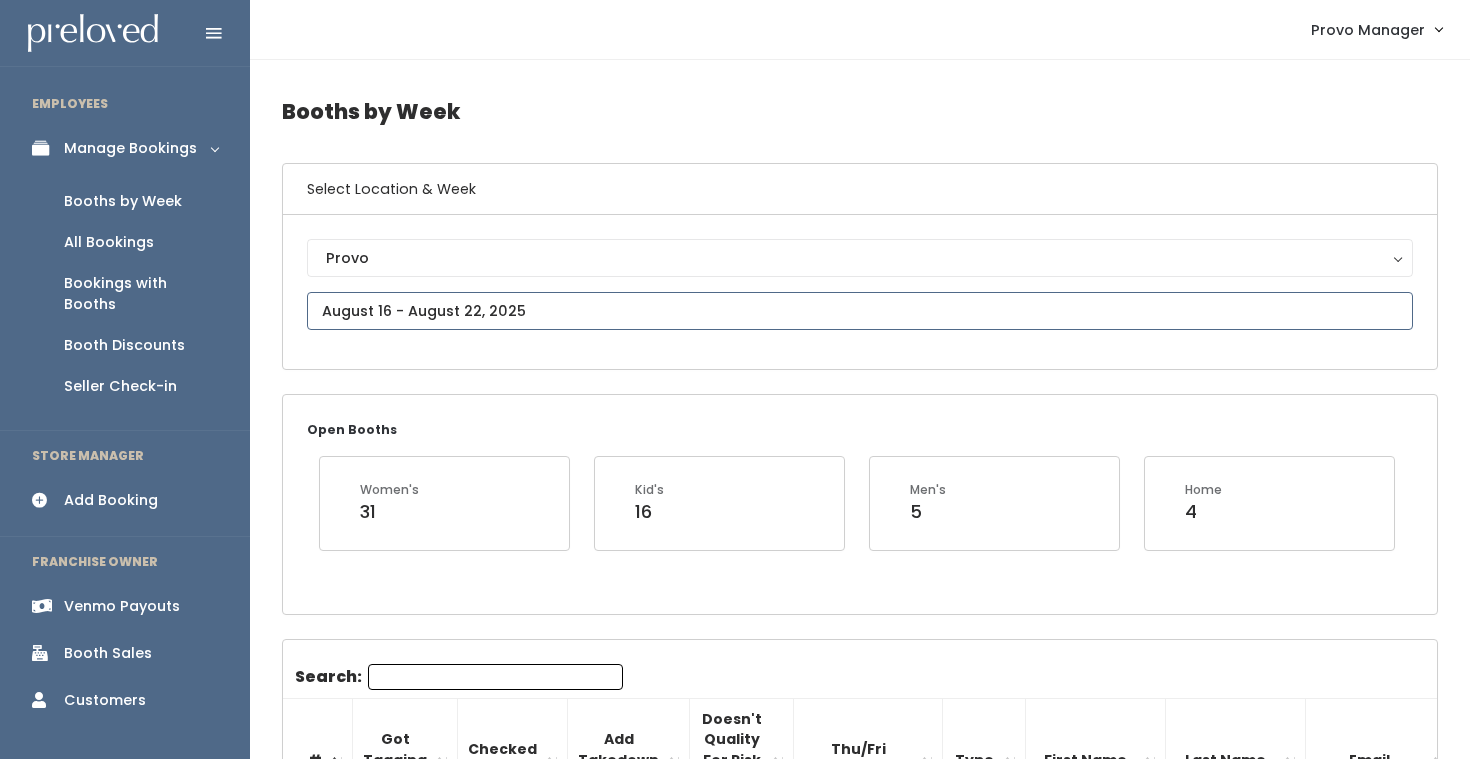 click at bounding box center (860, 311) 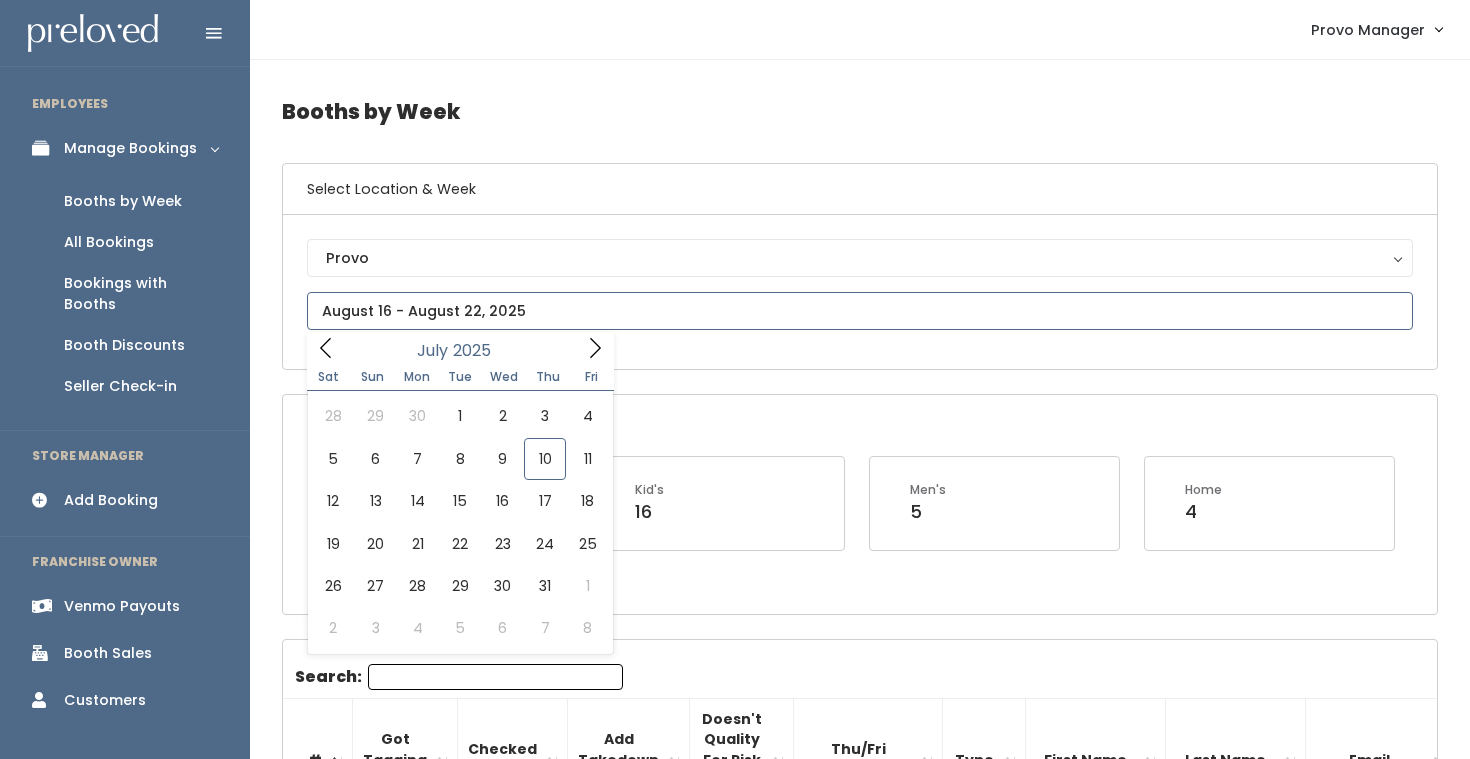 click 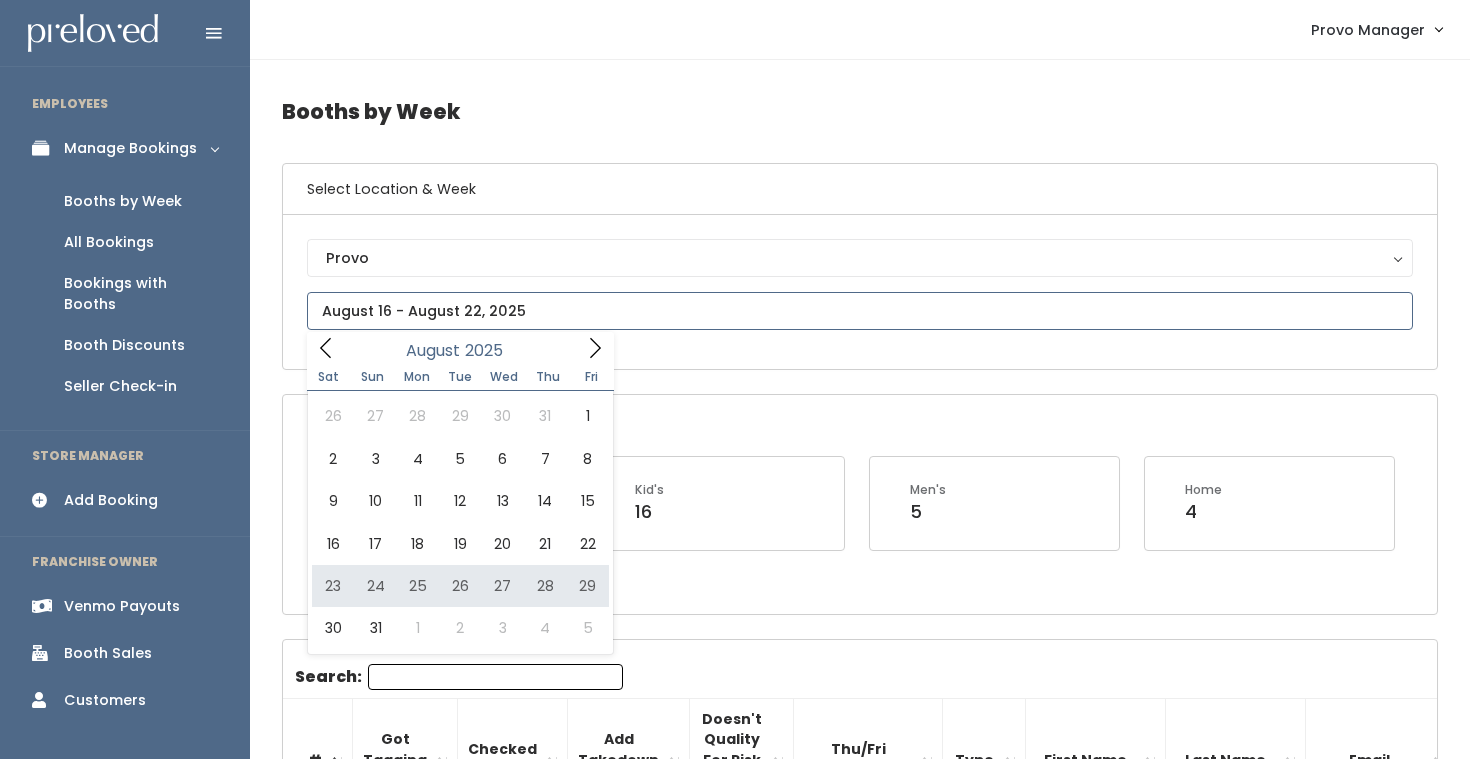 type on "[DATE] to [DATE]" 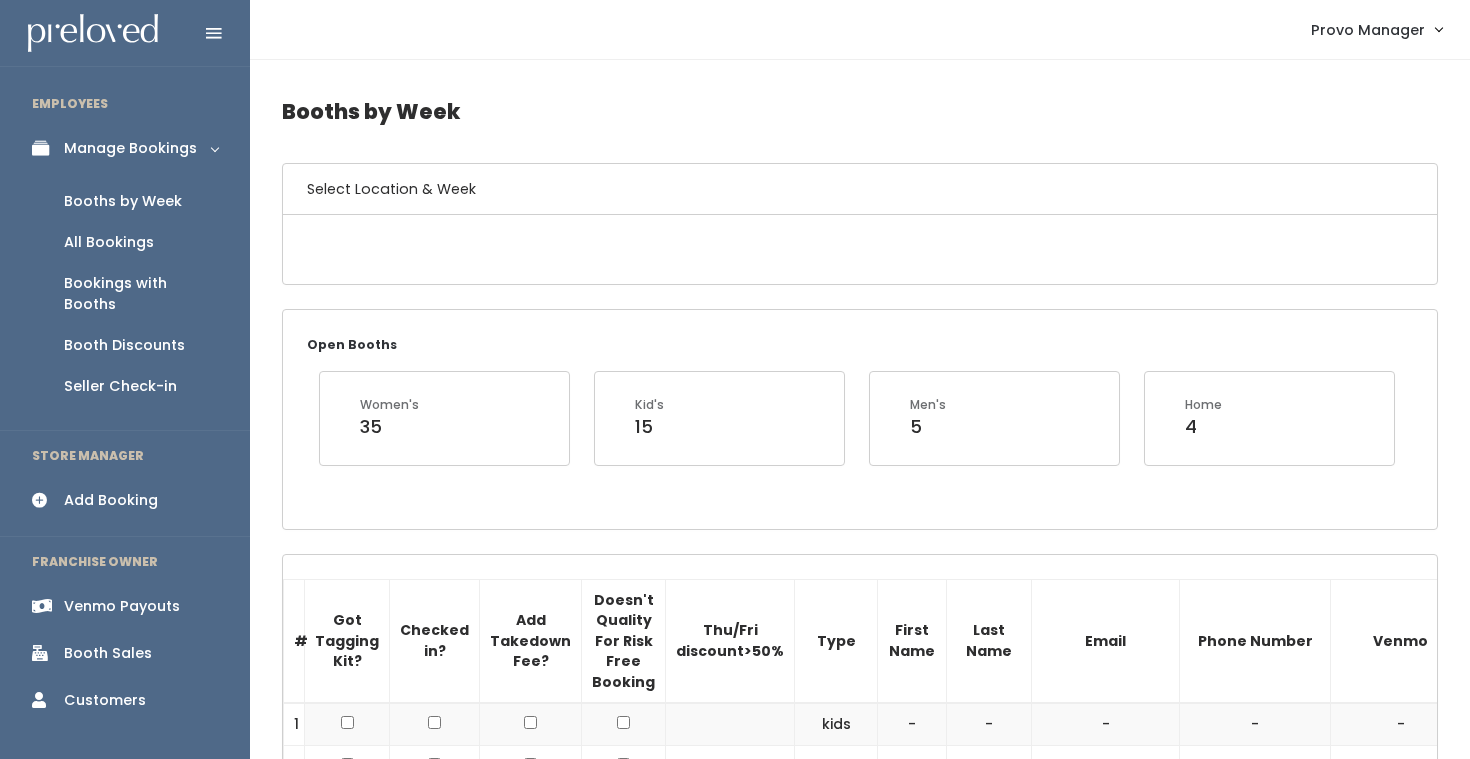 scroll, scrollTop: 0, scrollLeft: 0, axis: both 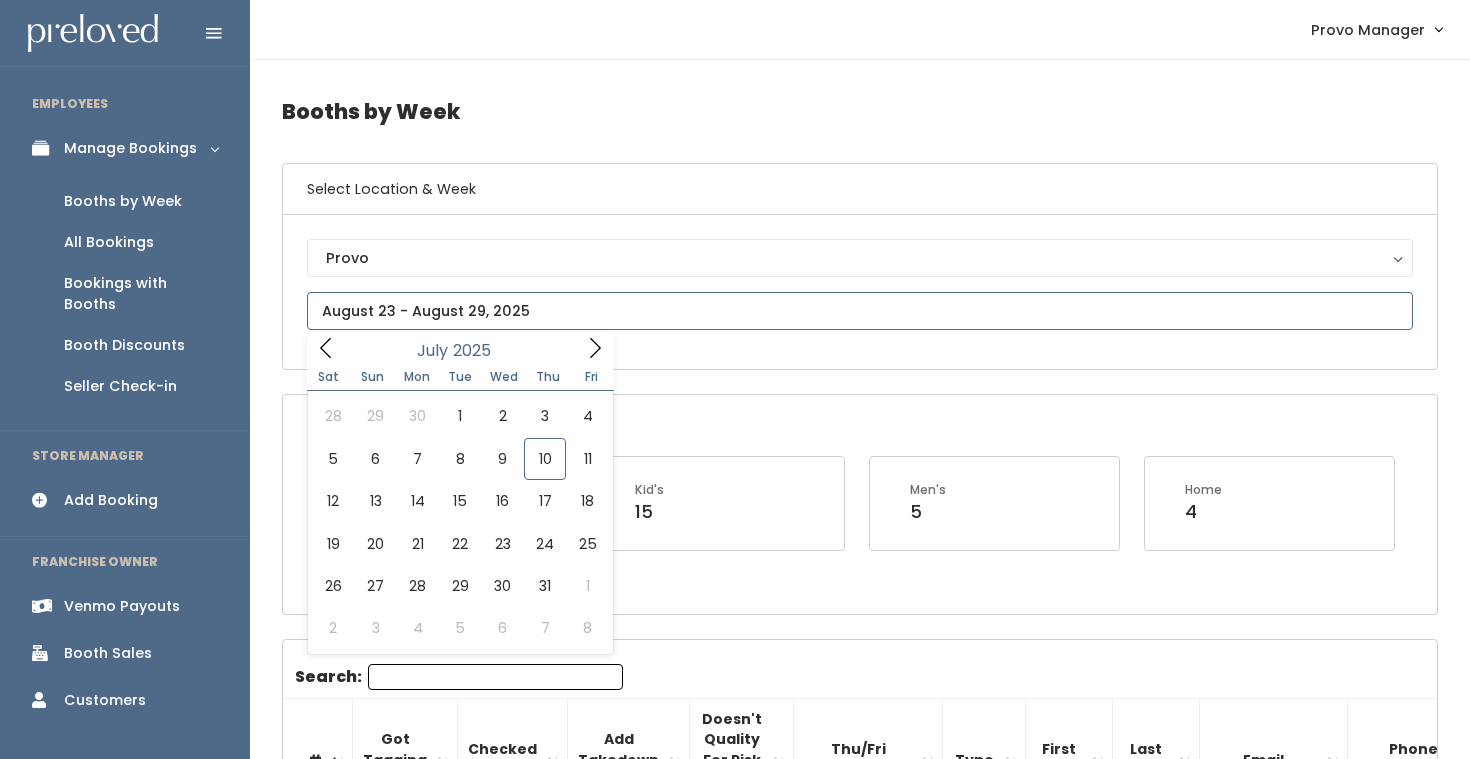 click at bounding box center (860, 311) 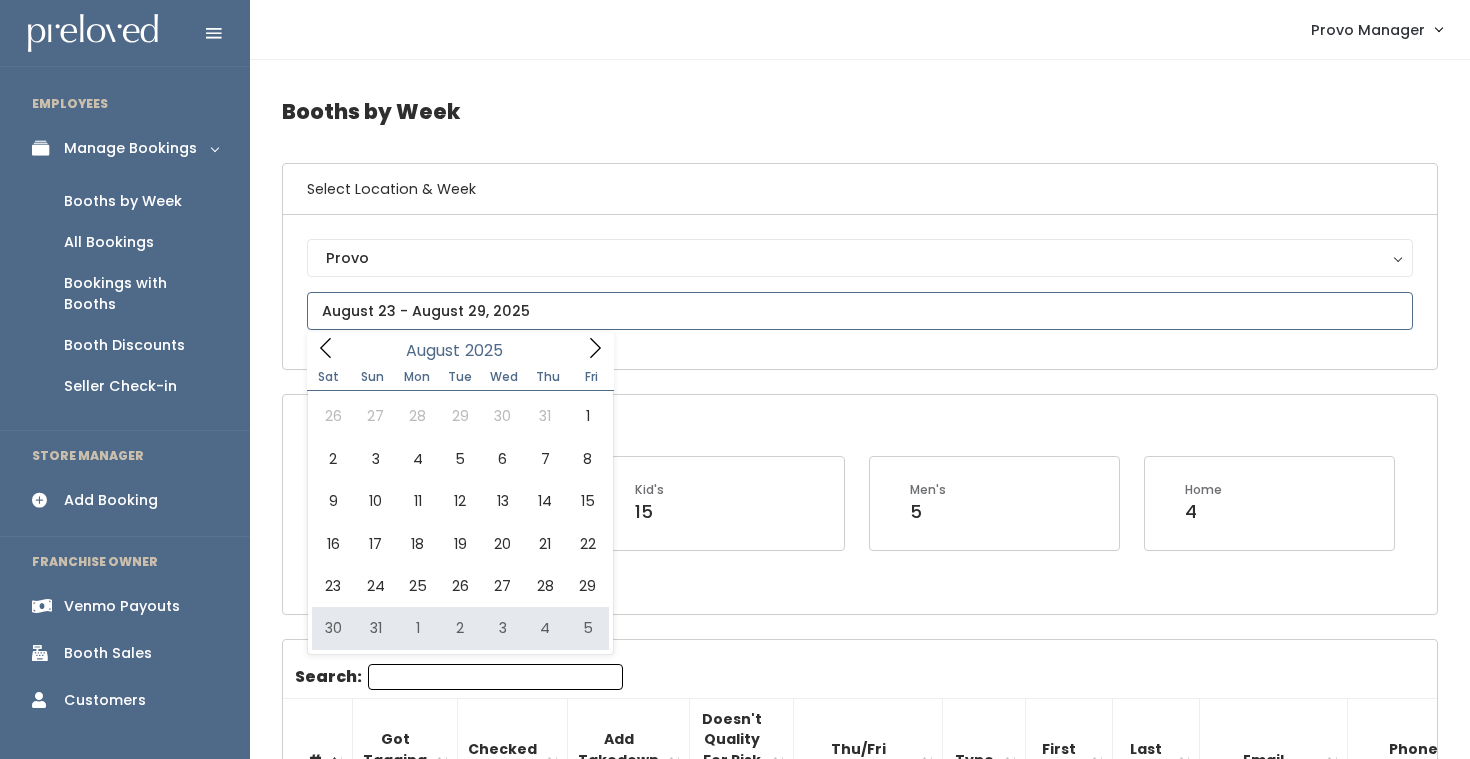 type on "August 30 to September 5" 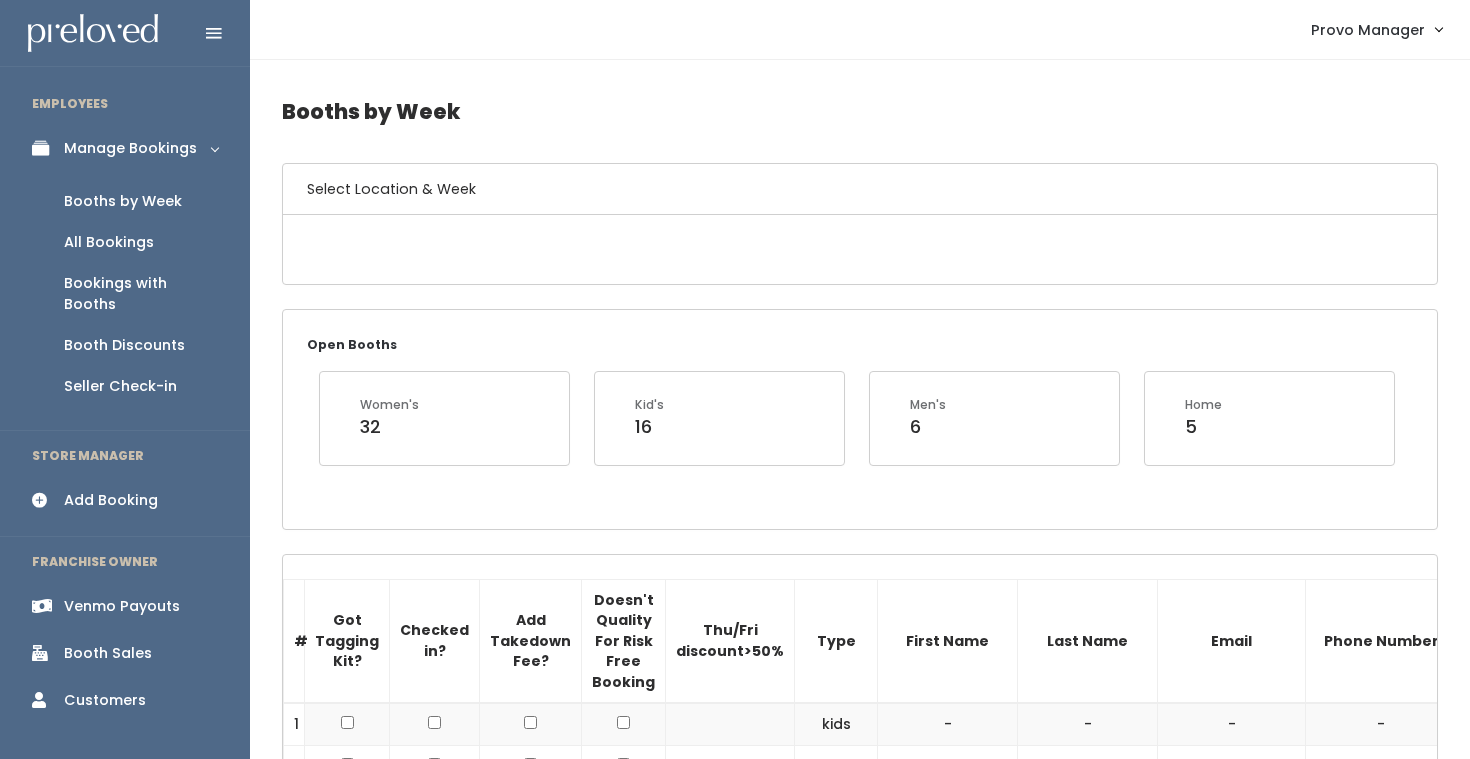 scroll, scrollTop: 0, scrollLeft: 0, axis: both 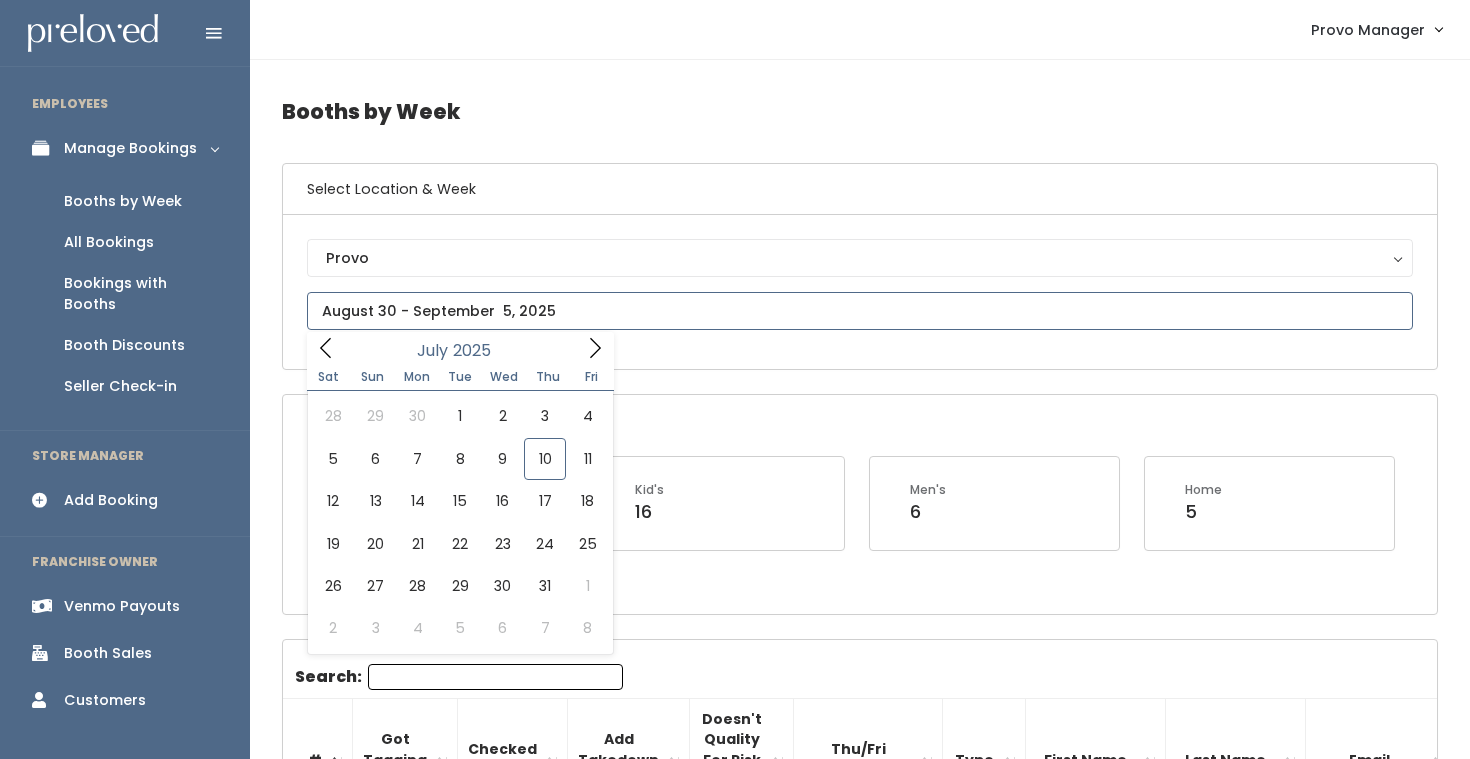 click at bounding box center [860, 311] 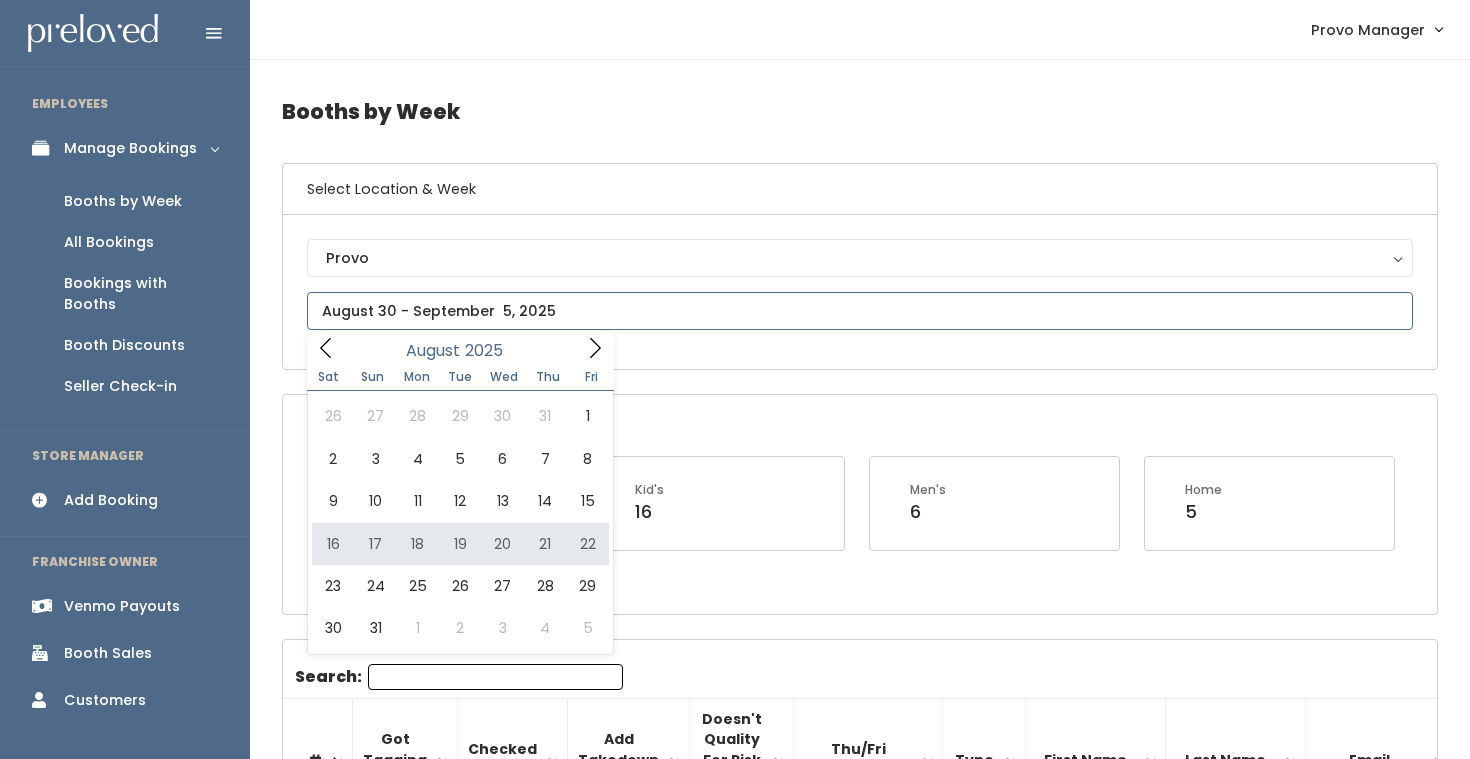 type on "August 16 to August 22" 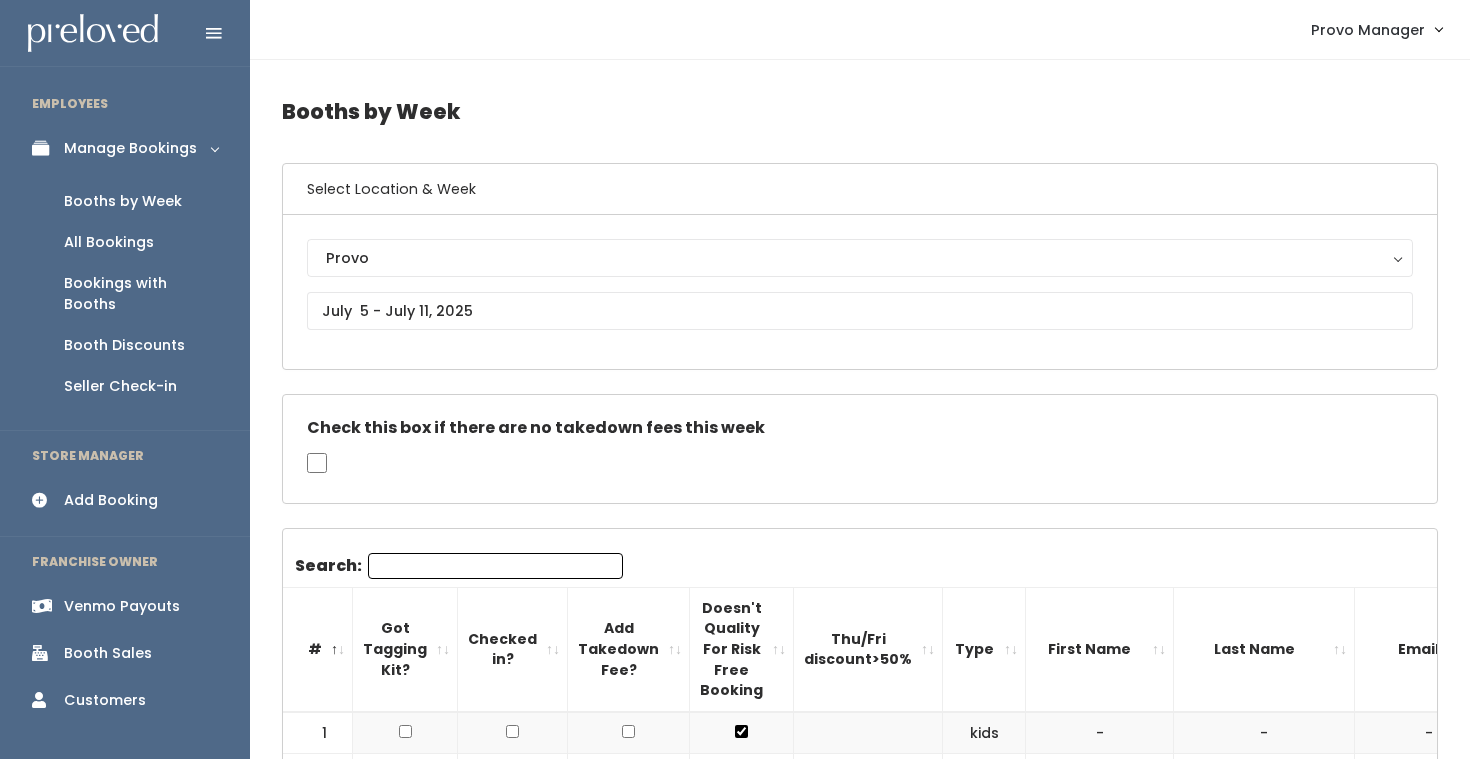 scroll, scrollTop: 1247, scrollLeft: 0, axis: vertical 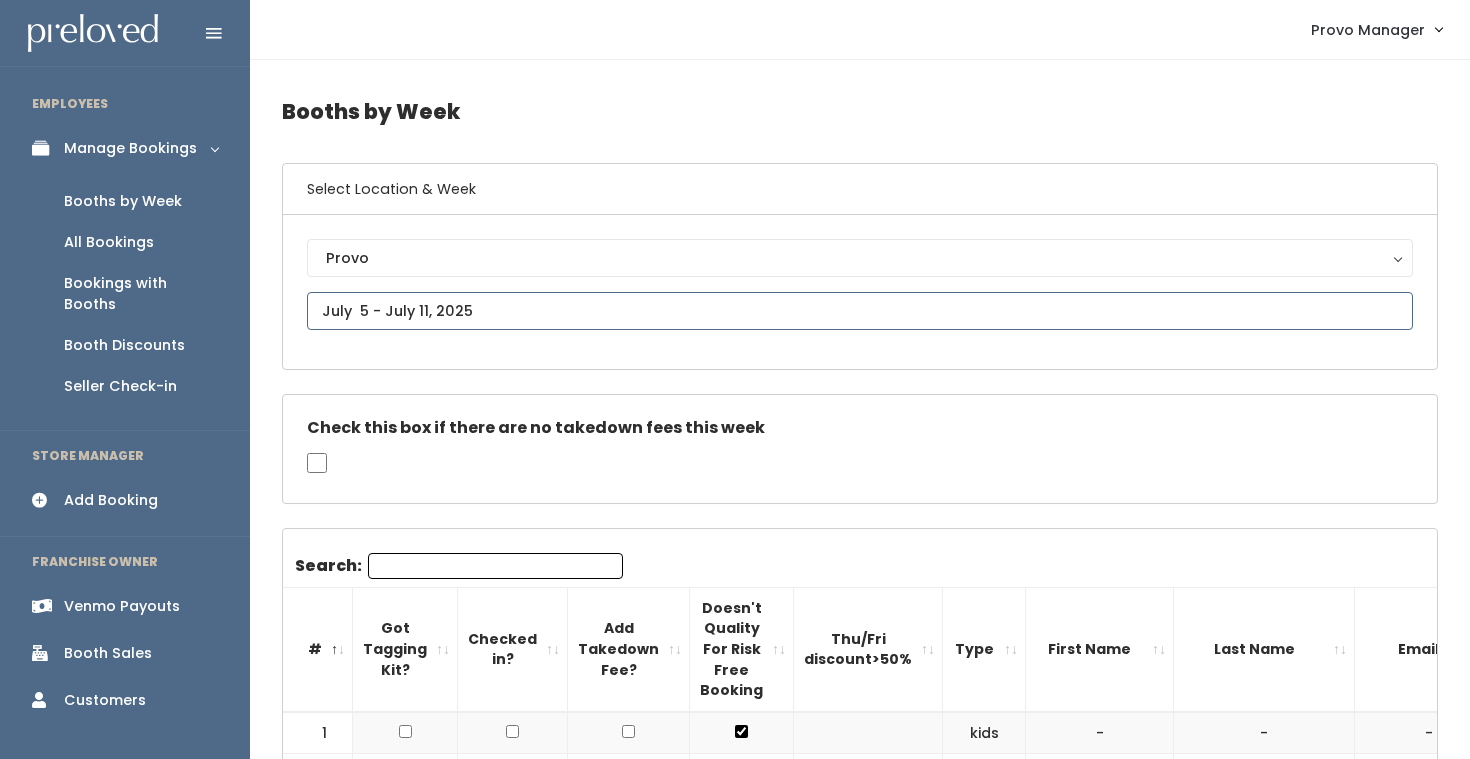 click at bounding box center [860, 311] 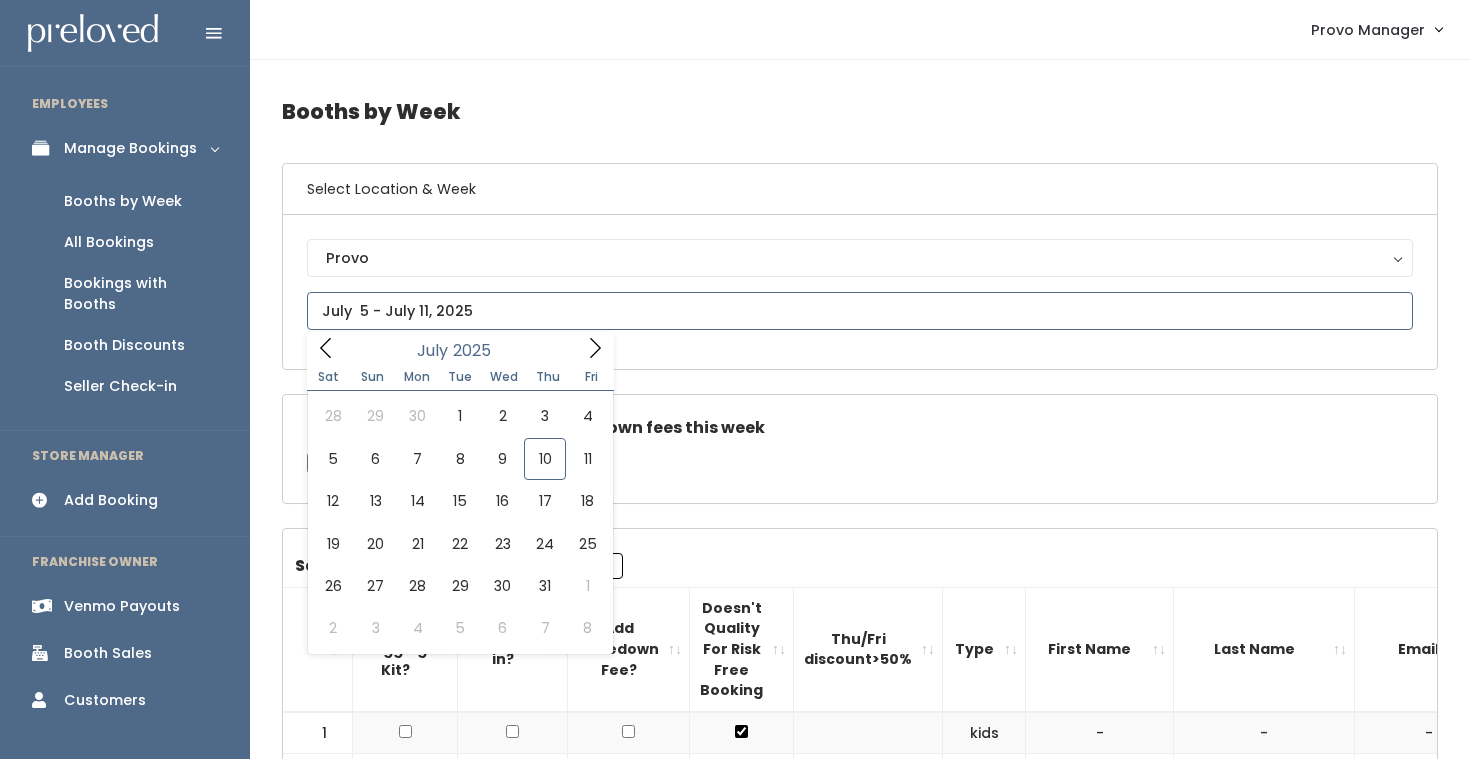 click 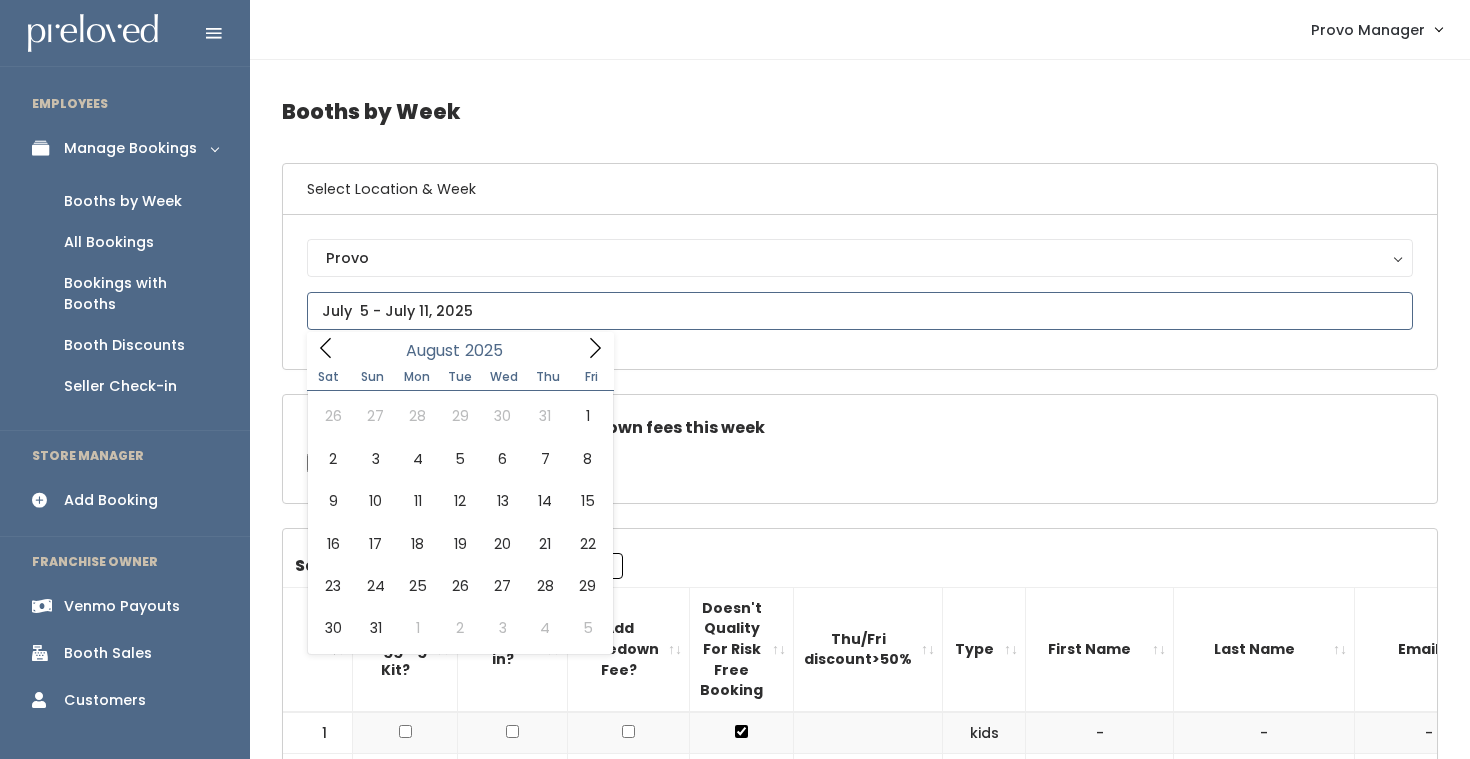 click 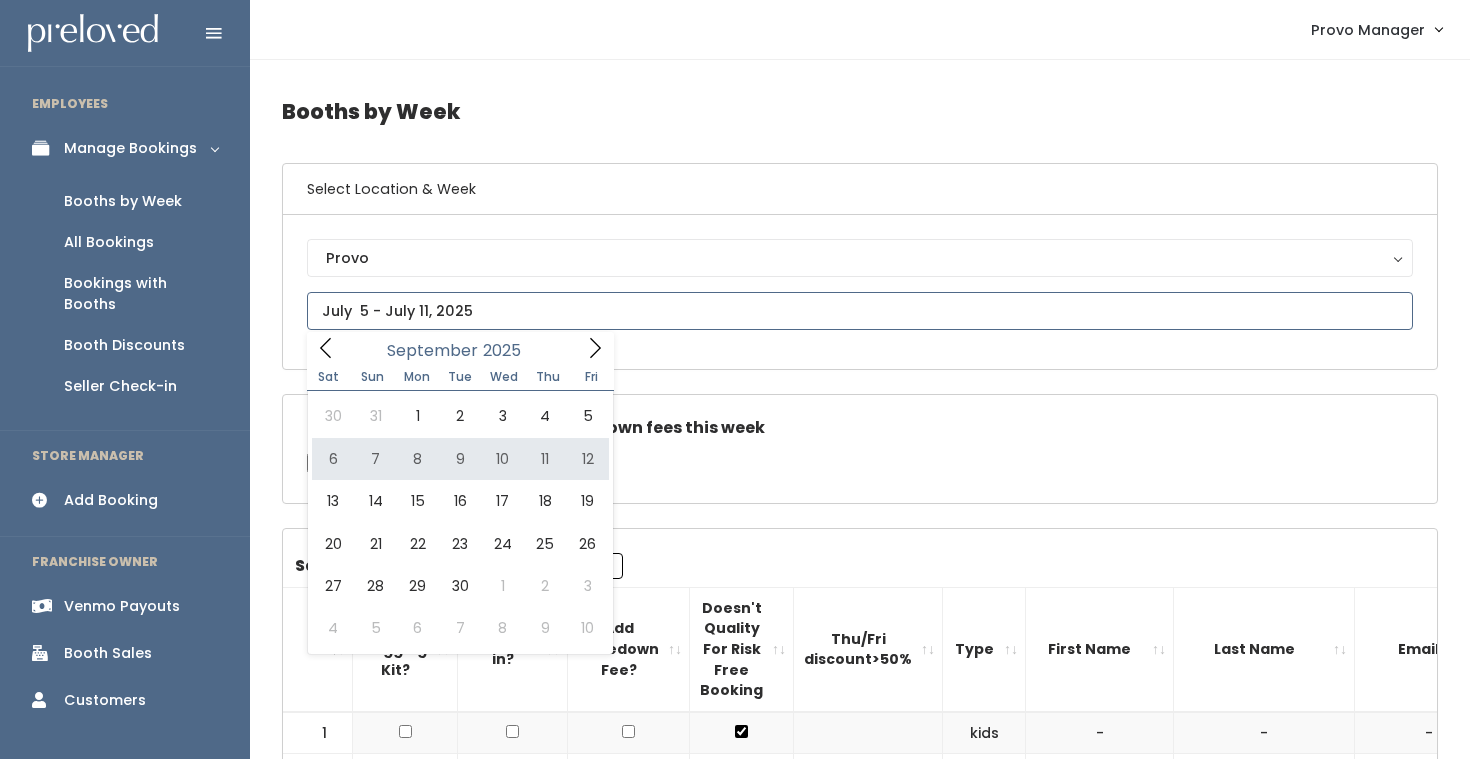 type on "September 6 to September 12" 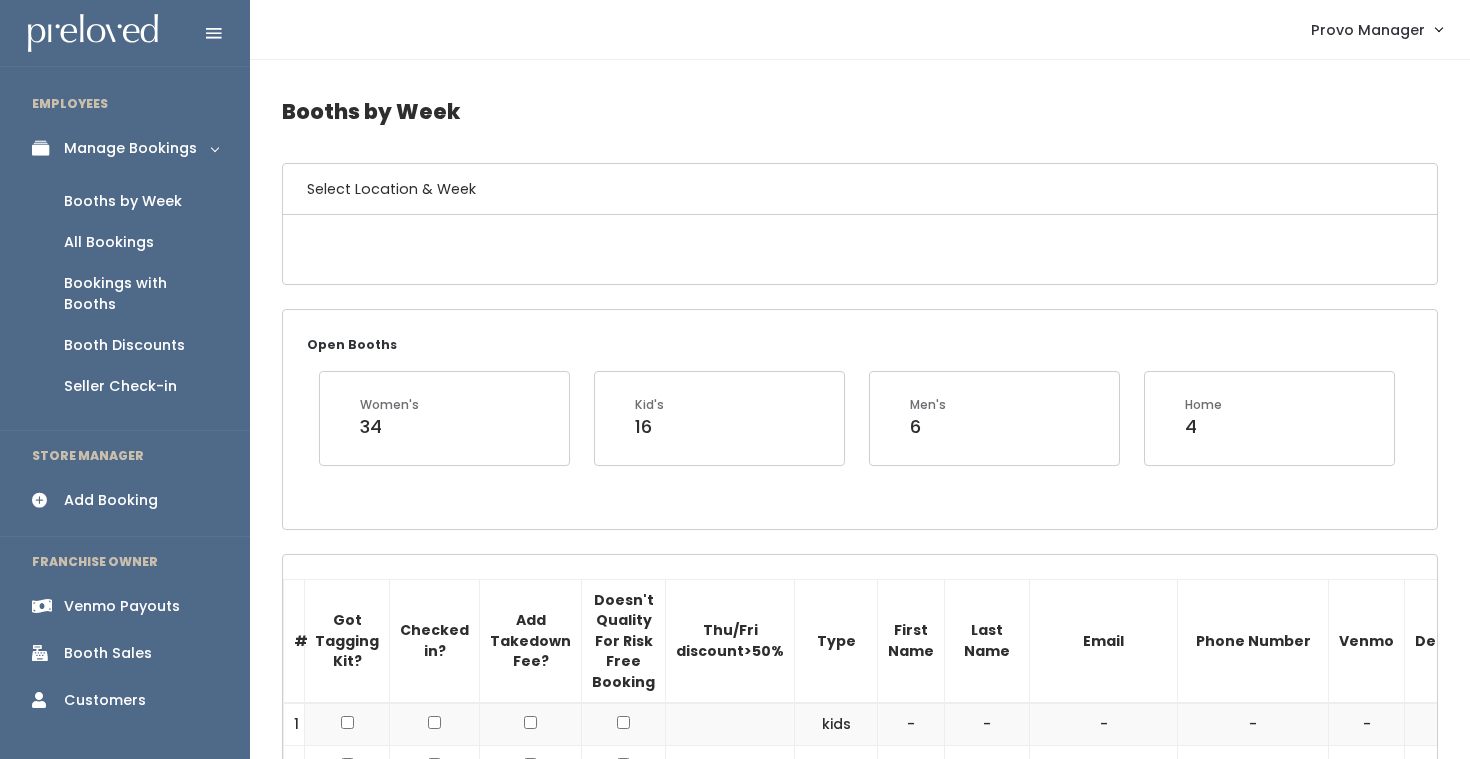 scroll, scrollTop: 0, scrollLeft: 0, axis: both 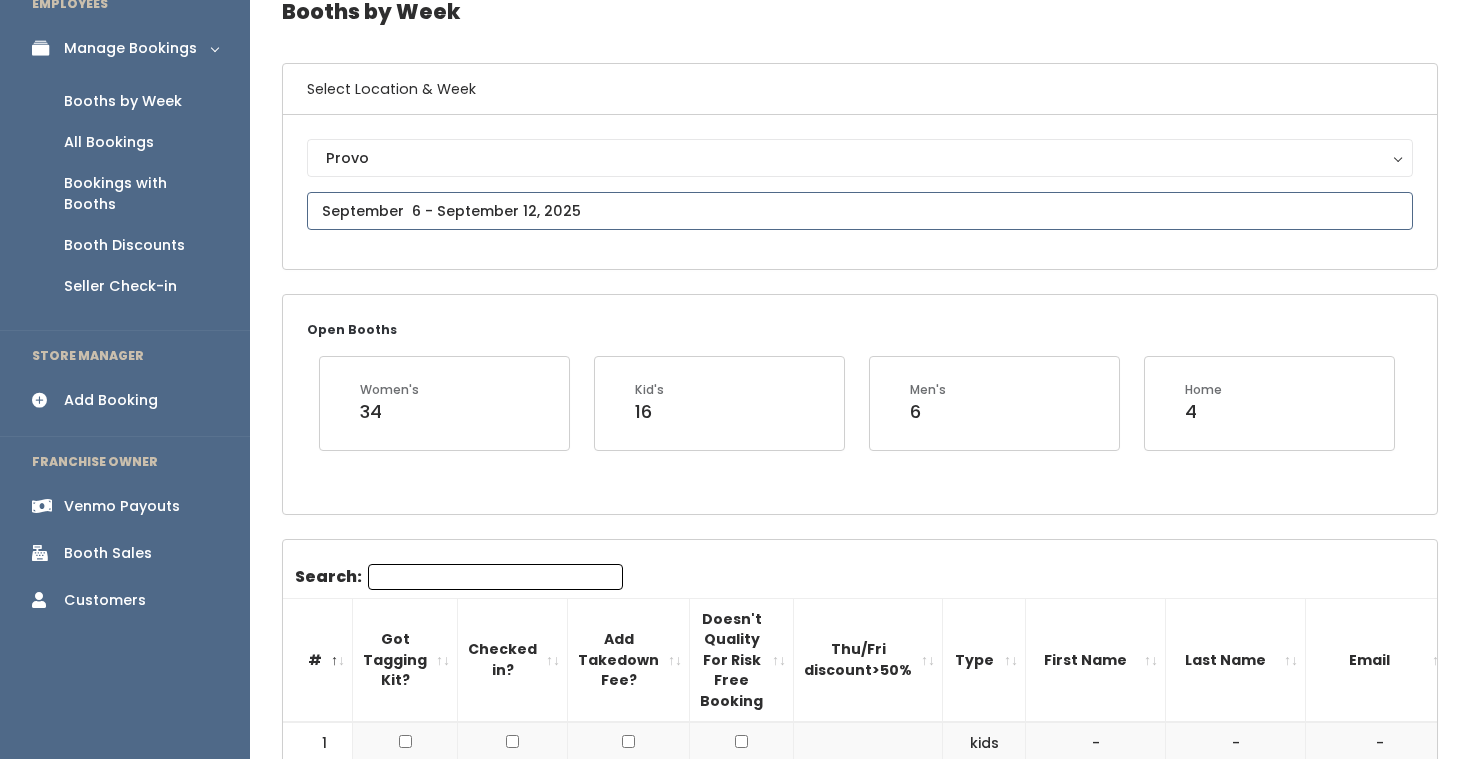 click on "EMPLOYEES
Manage Bookings
Booths by Week
All Bookings
Bookings with Booths
Booth Discounts
Seller Check-in
STORE MANAGER
Add Booking
FRANCHISE OWNER
Venmo Payouts
Booth Sales
Customers" at bounding box center (735, 1810) 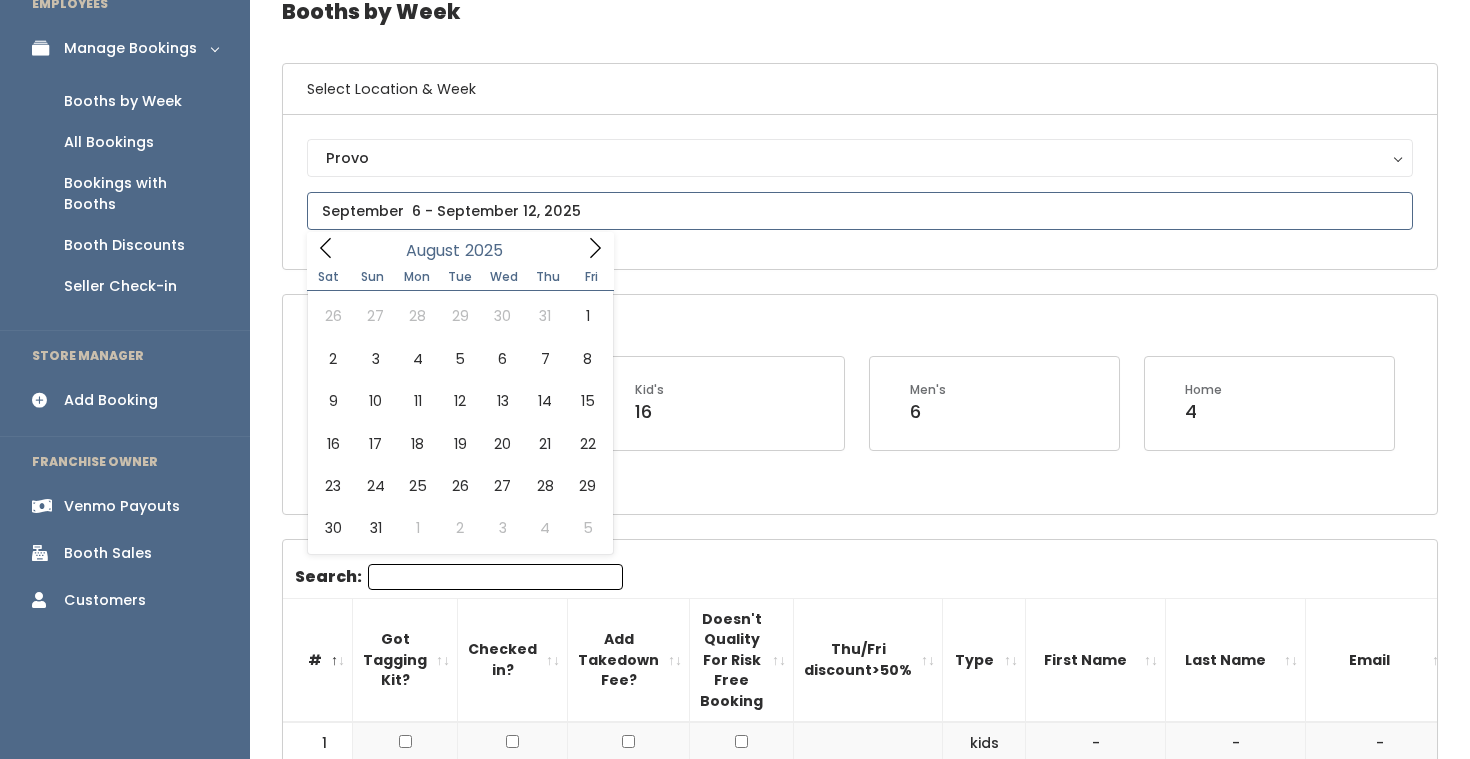 click at bounding box center [595, 247] 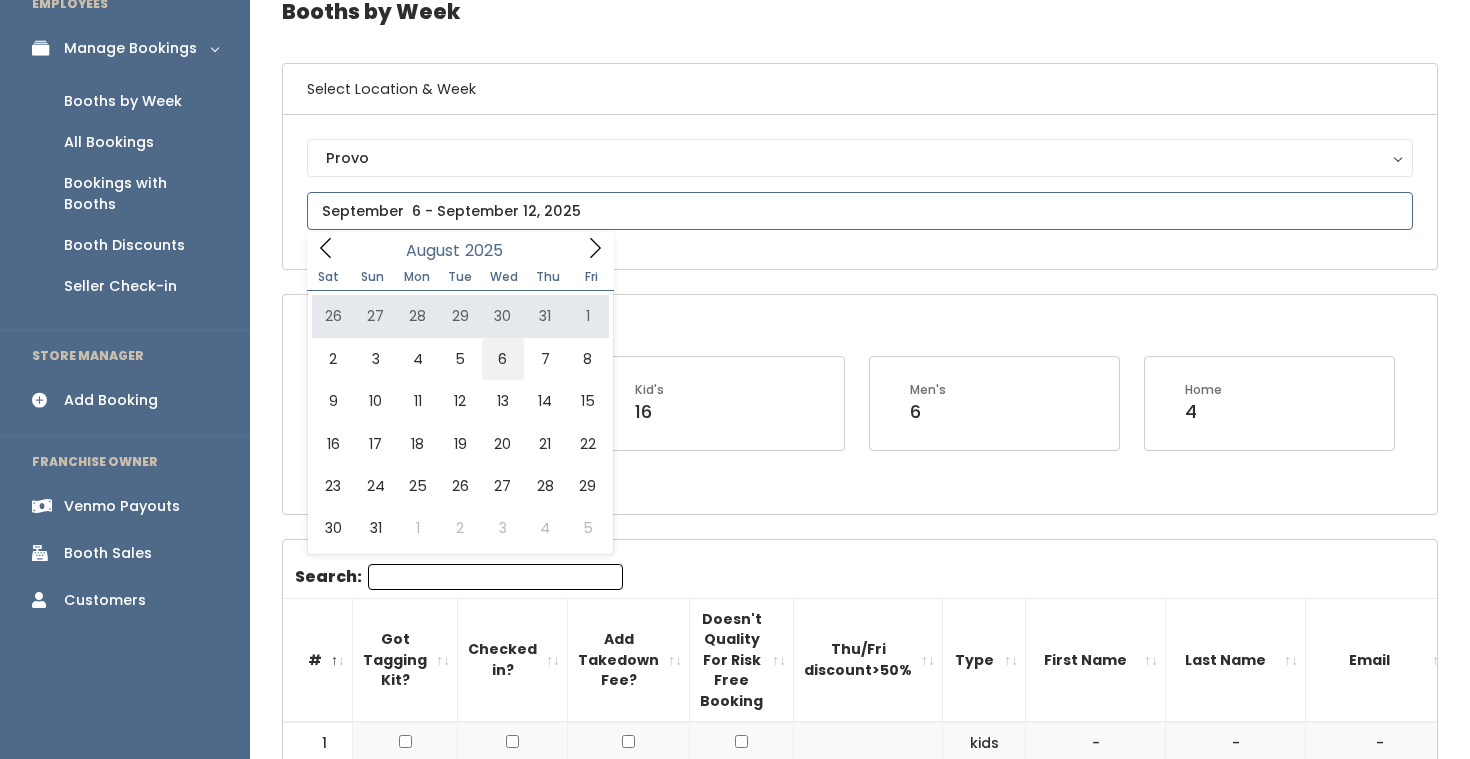 type on "August 2 to August 8" 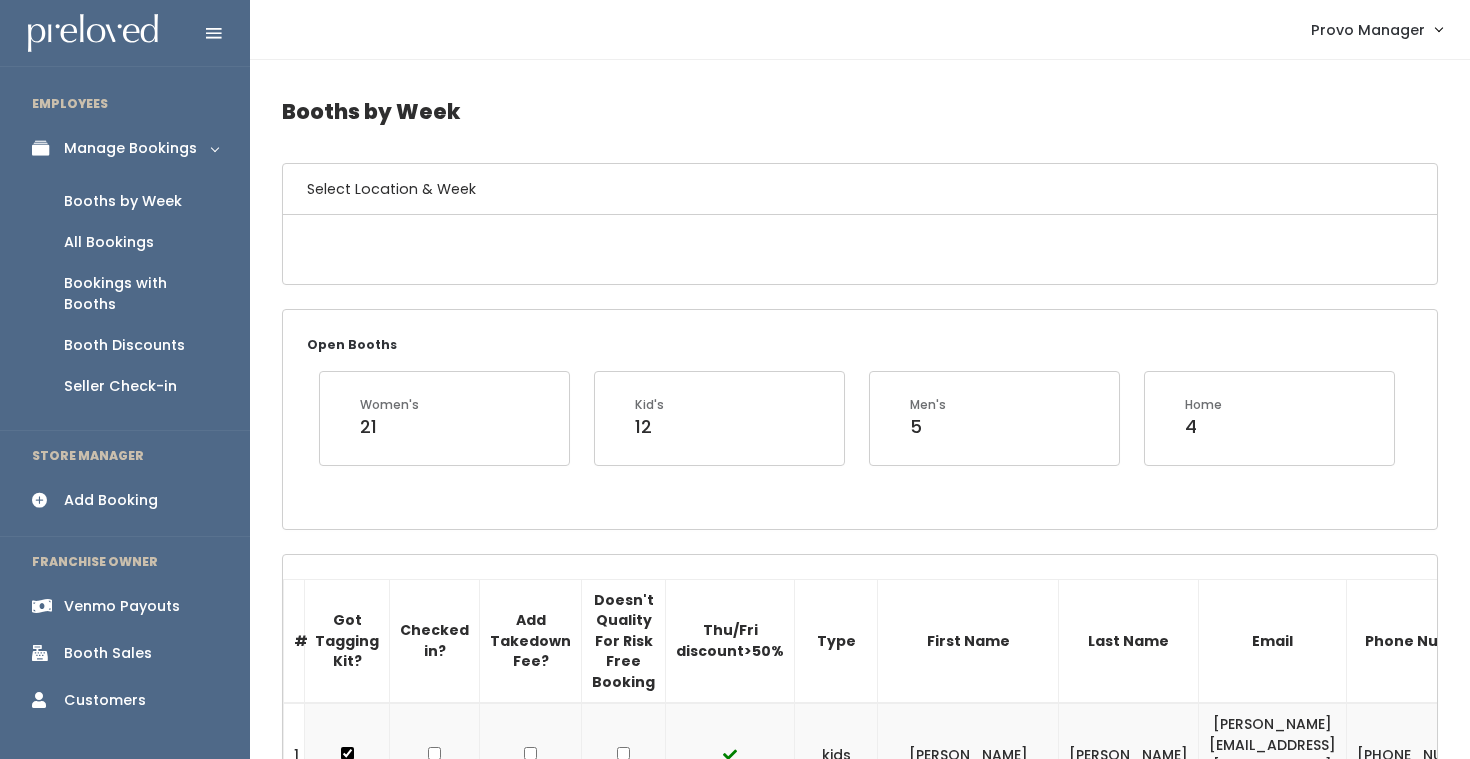 scroll, scrollTop: 0, scrollLeft: 0, axis: both 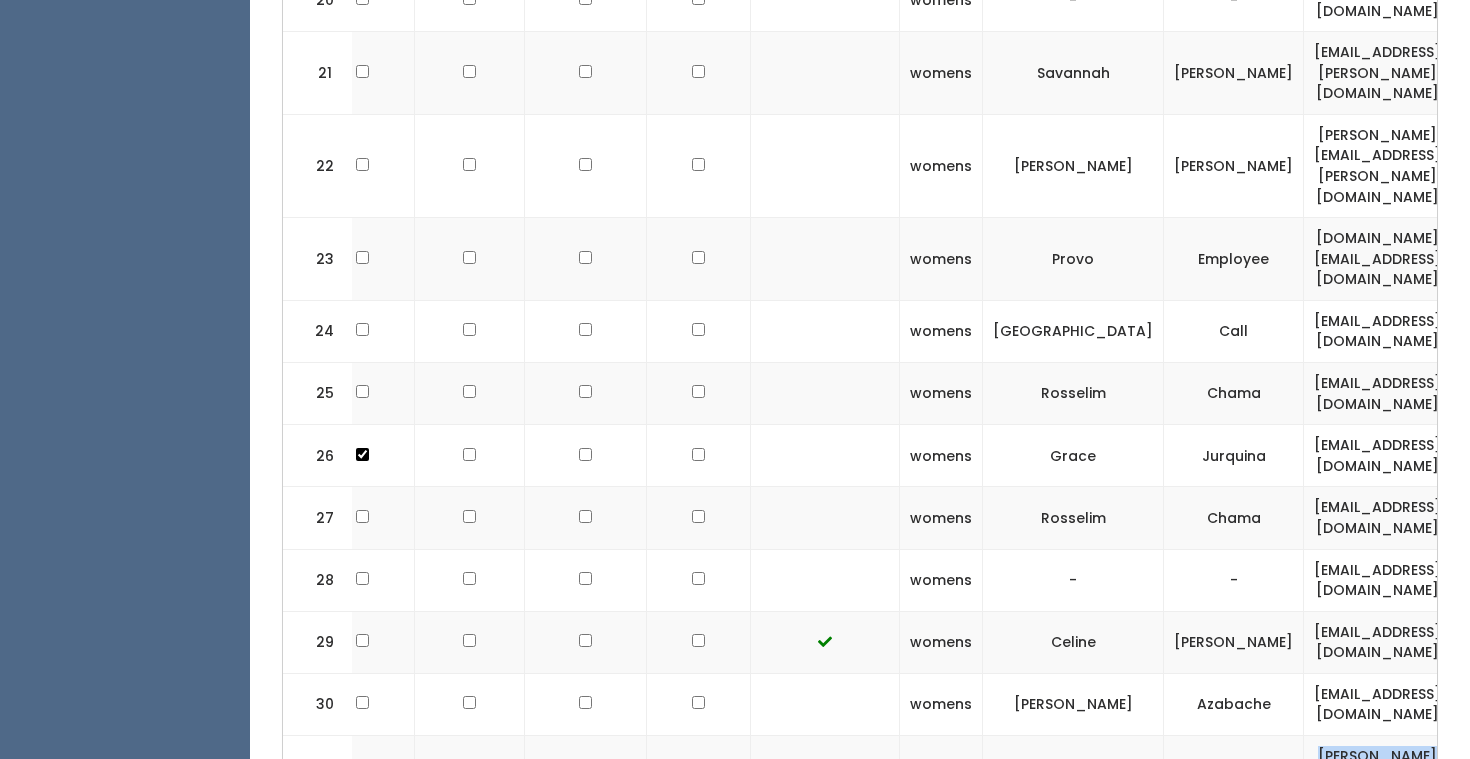 drag, startPoint x: 1378, startPoint y: 560, endPoint x: 1164, endPoint y: 557, distance: 214.02103 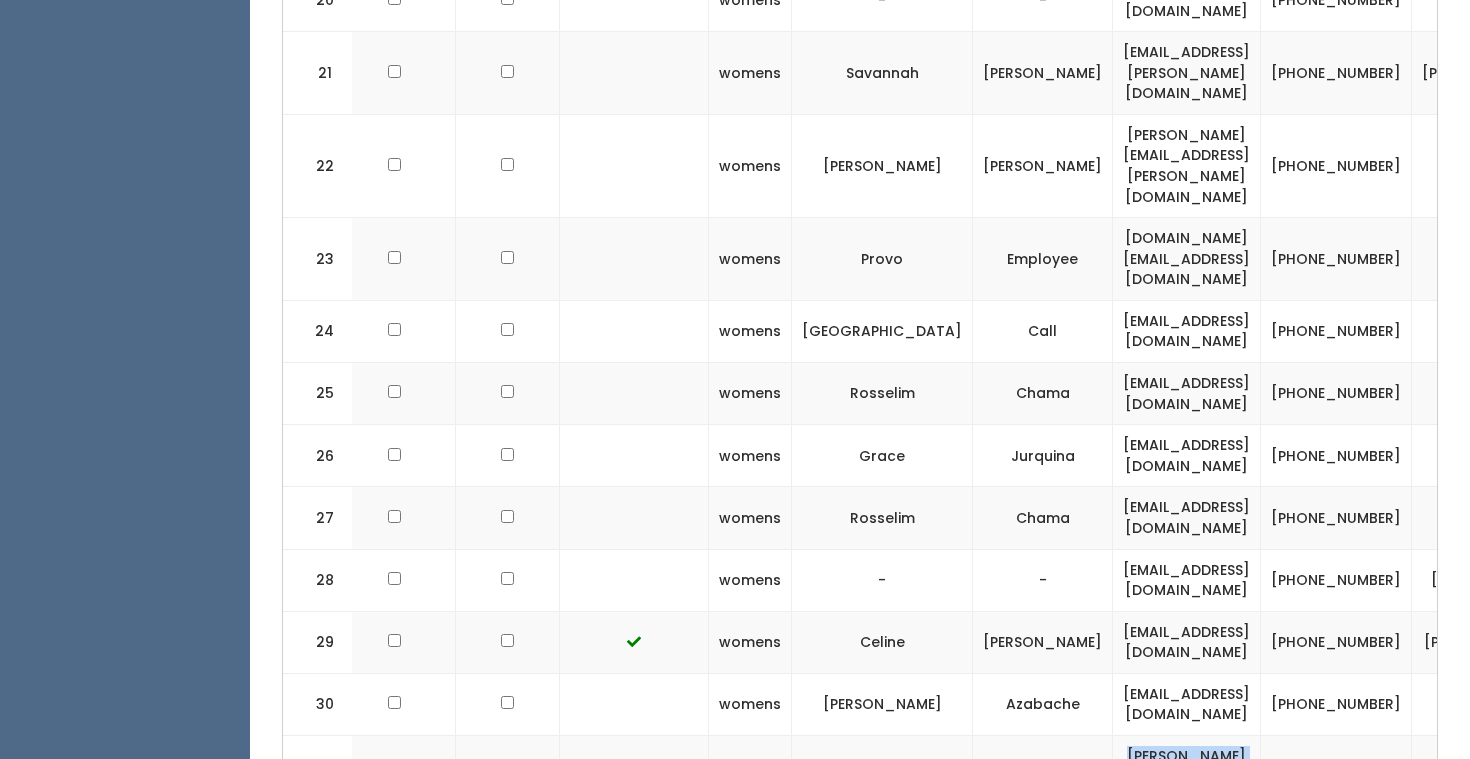 scroll, scrollTop: 0, scrollLeft: 317, axis: horizontal 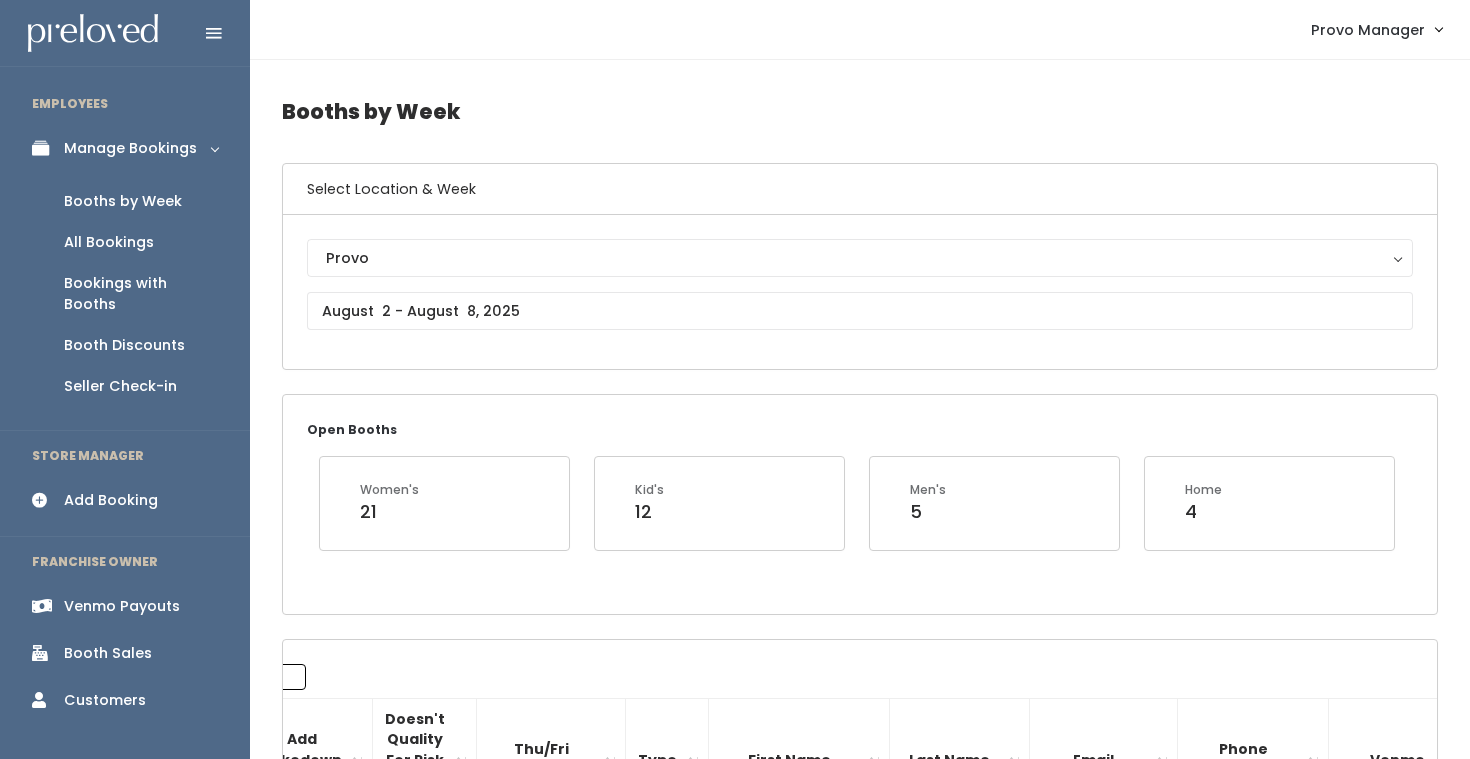 click on "Add Booking" at bounding box center [125, 500] 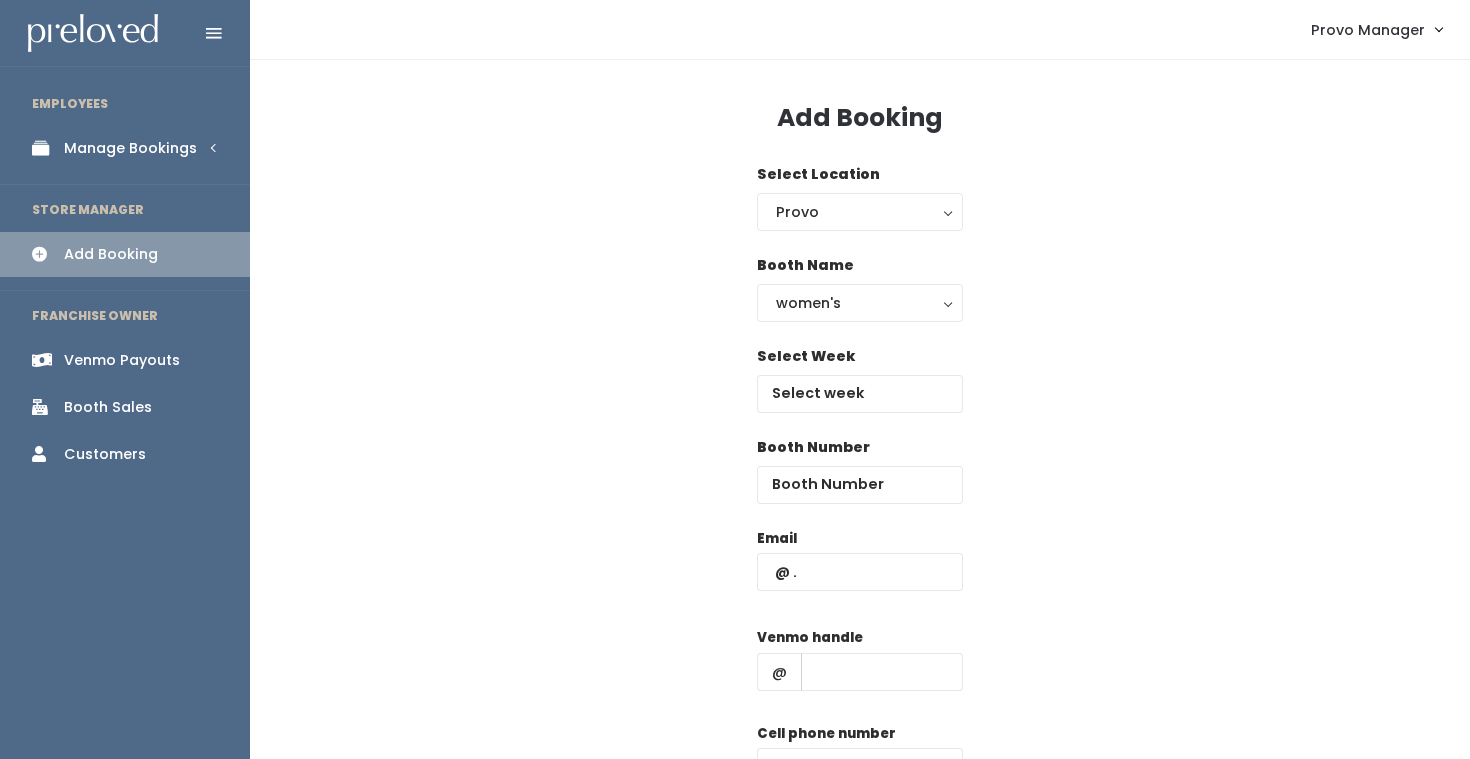 scroll, scrollTop: 0, scrollLeft: 0, axis: both 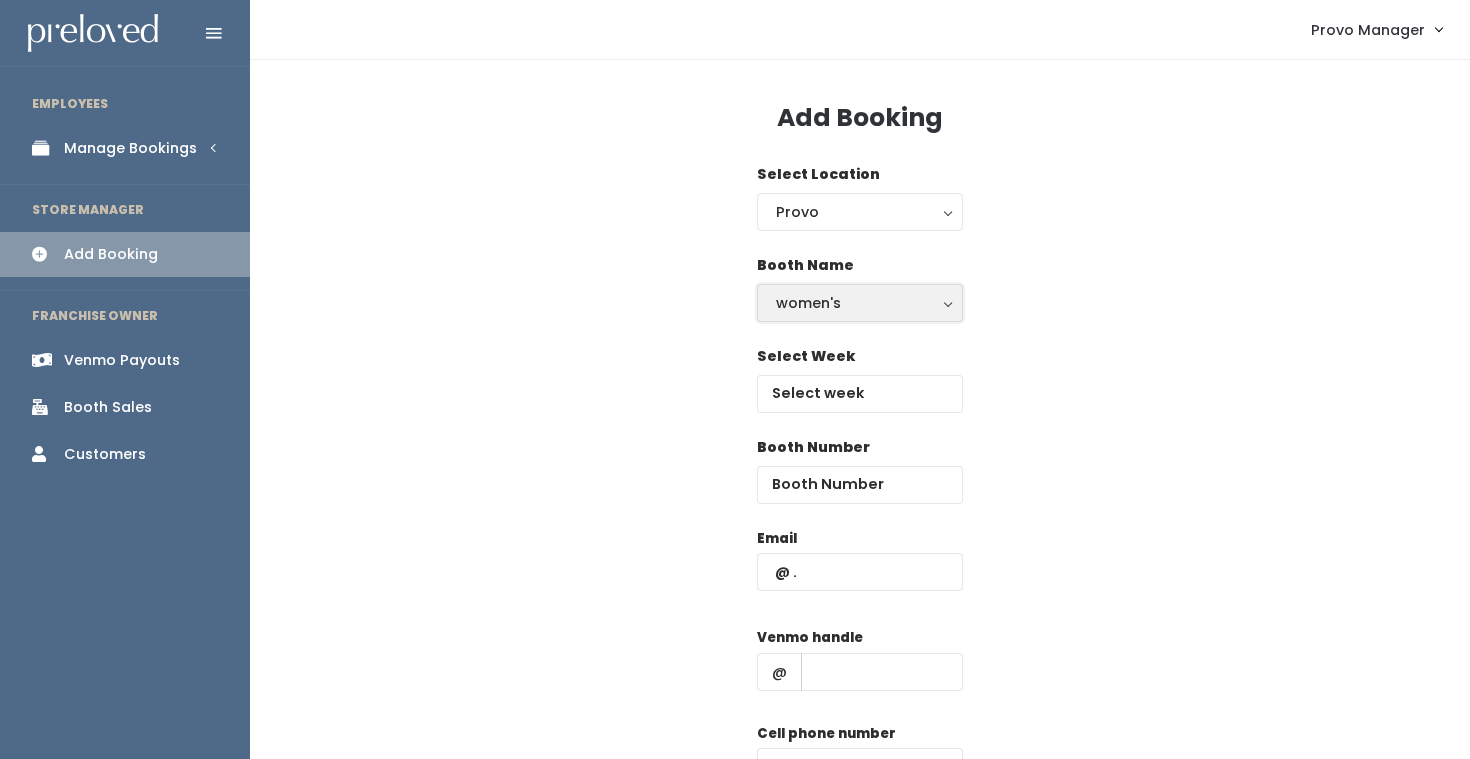 click on "women's" at bounding box center [860, 303] 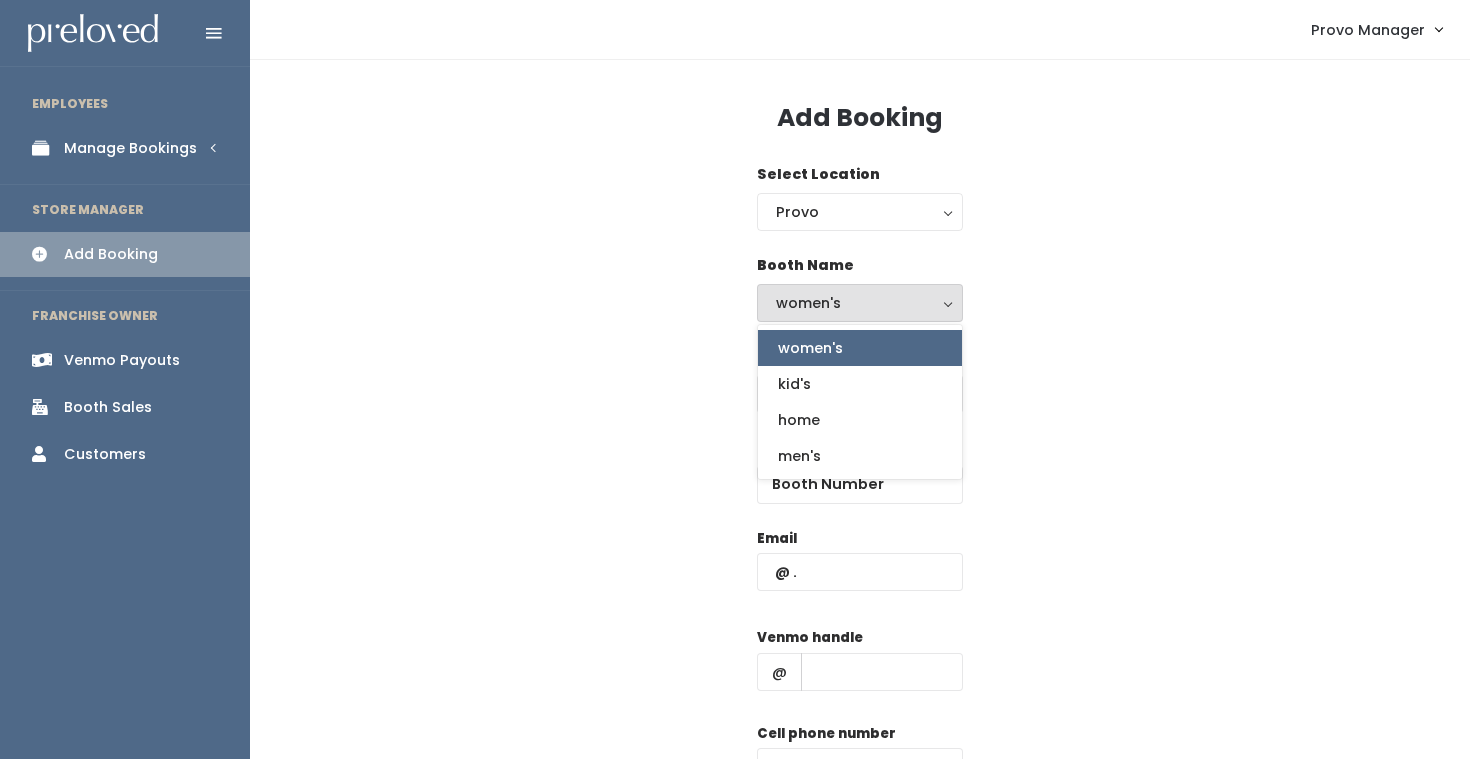 click on "Select Week" at bounding box center (860, 391) 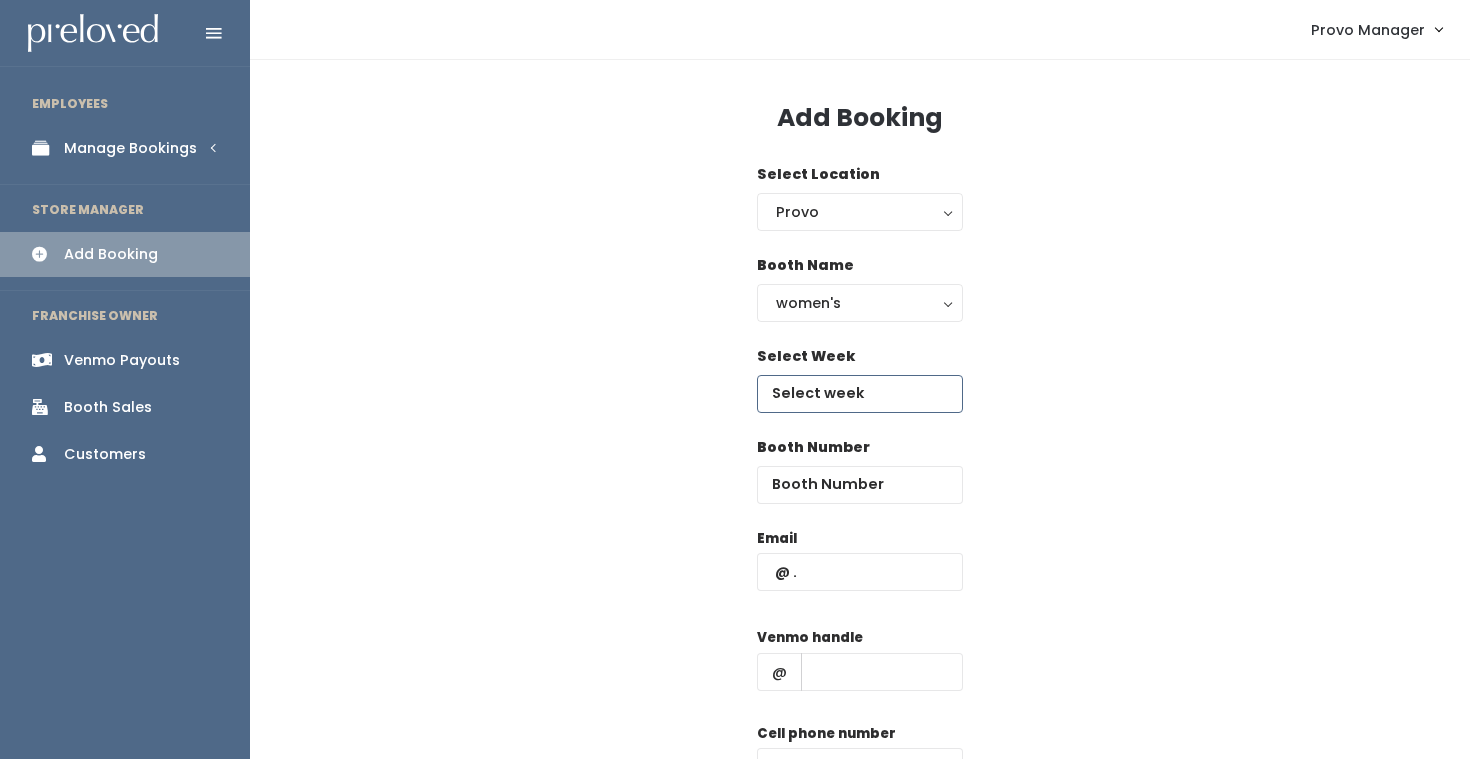 click at bounding box center [860, 394] 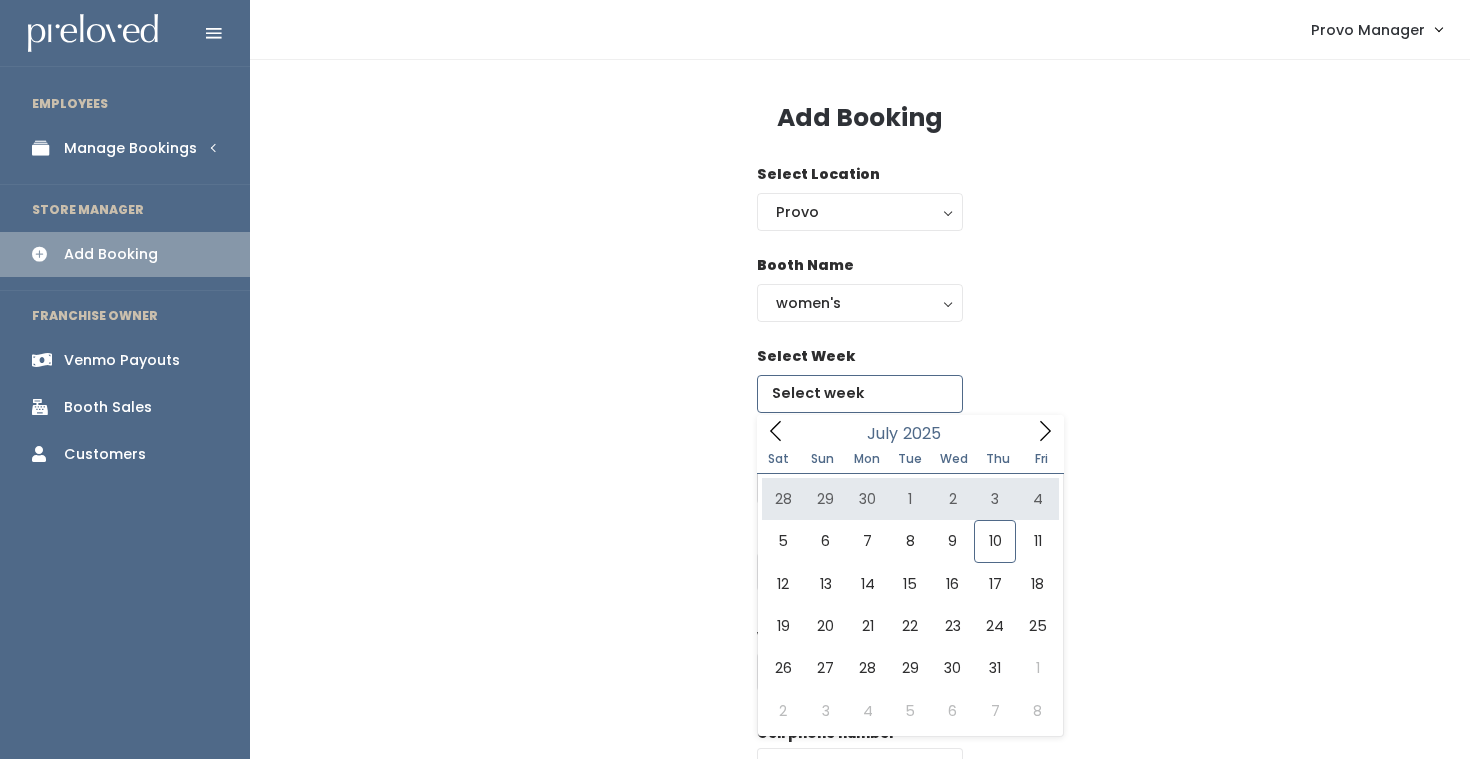 click 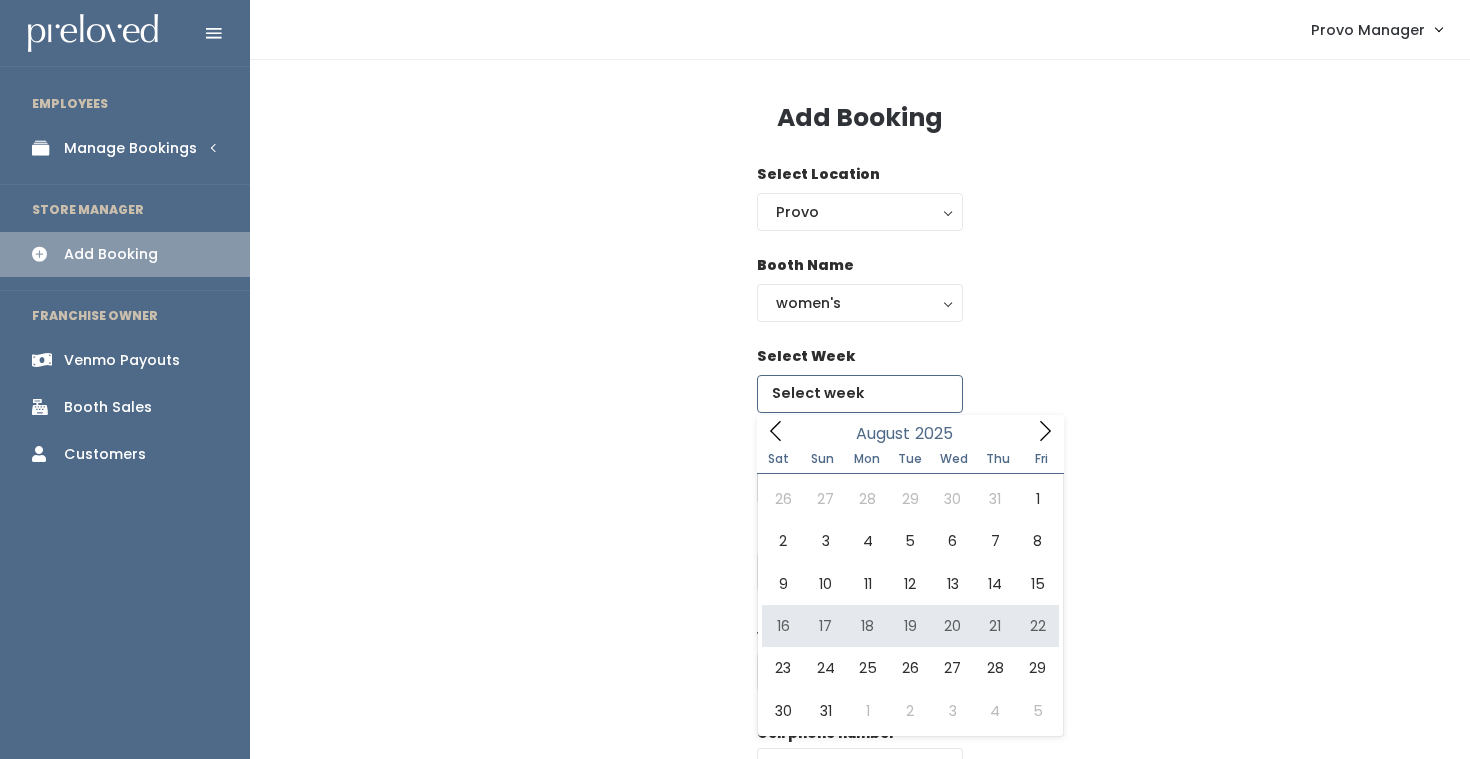 type on "[DATE] to [DATE]" 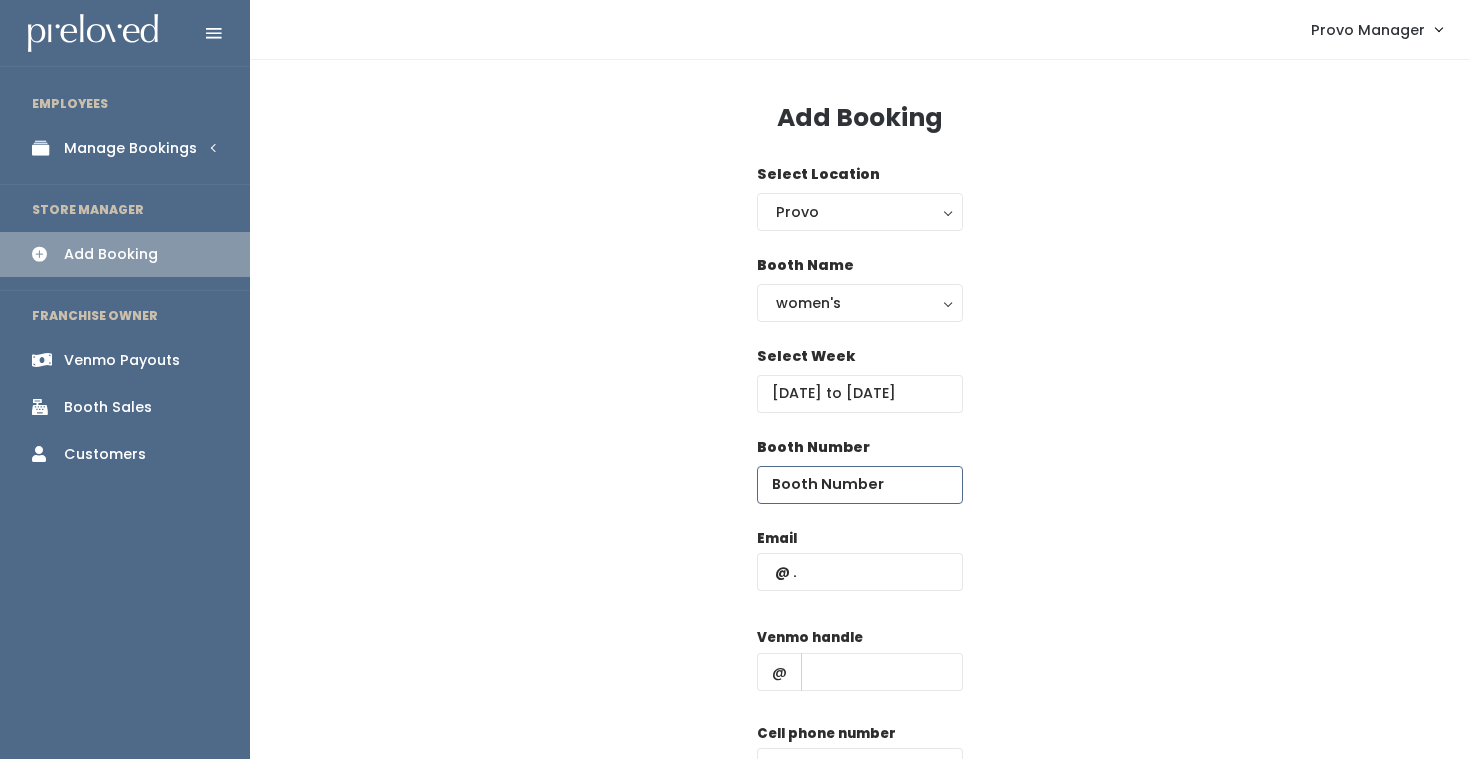 click at bounding box center [860, 485] 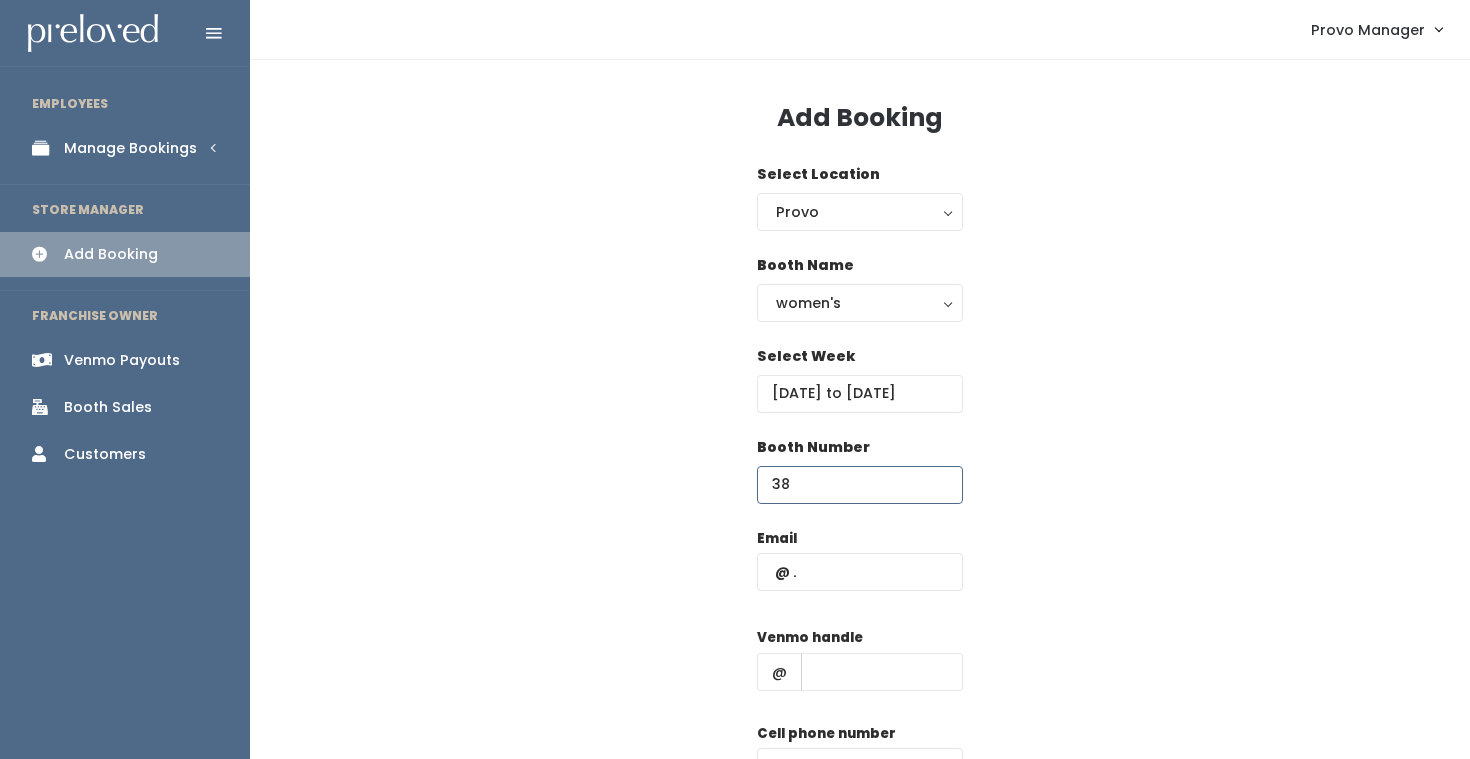 type on "38" 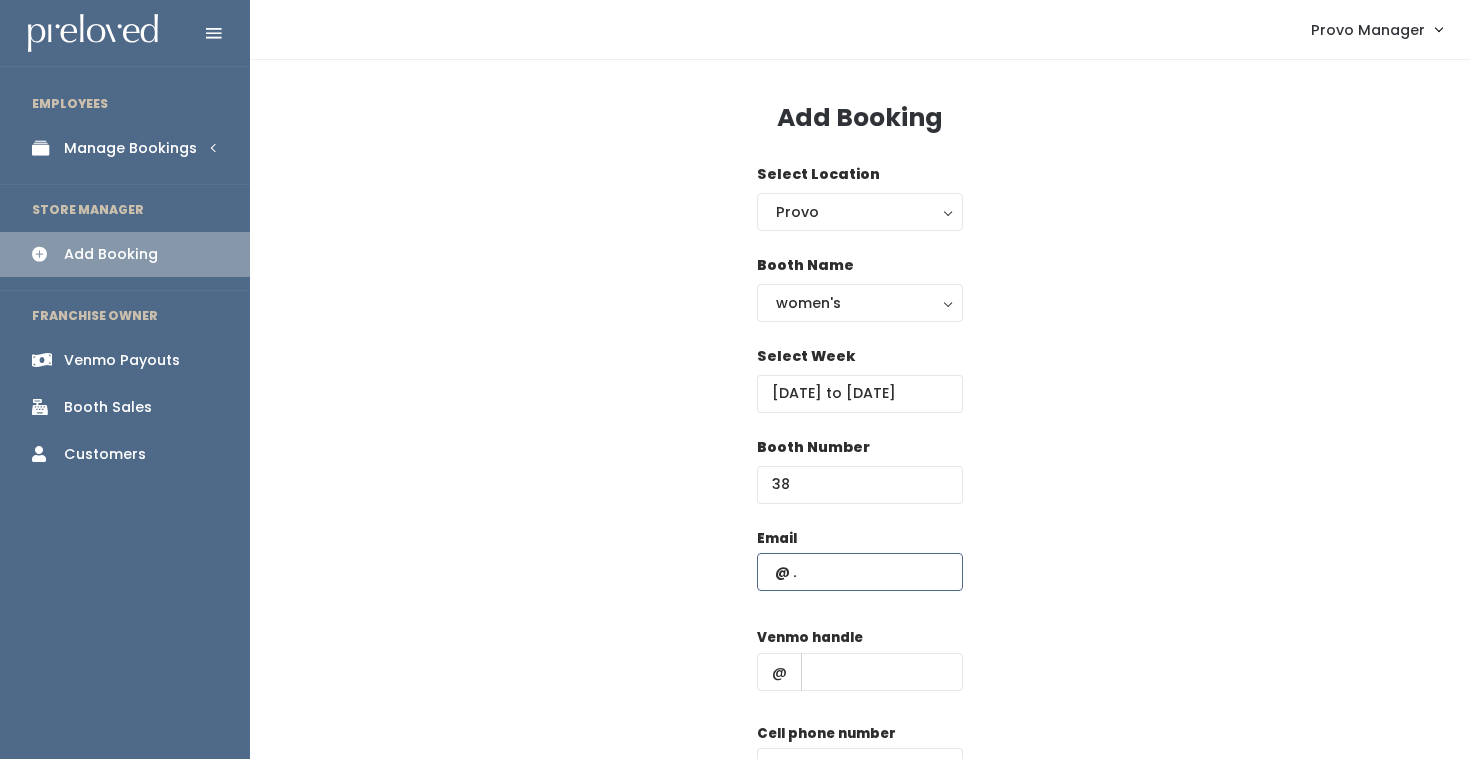click at bounding box center [860, 572] 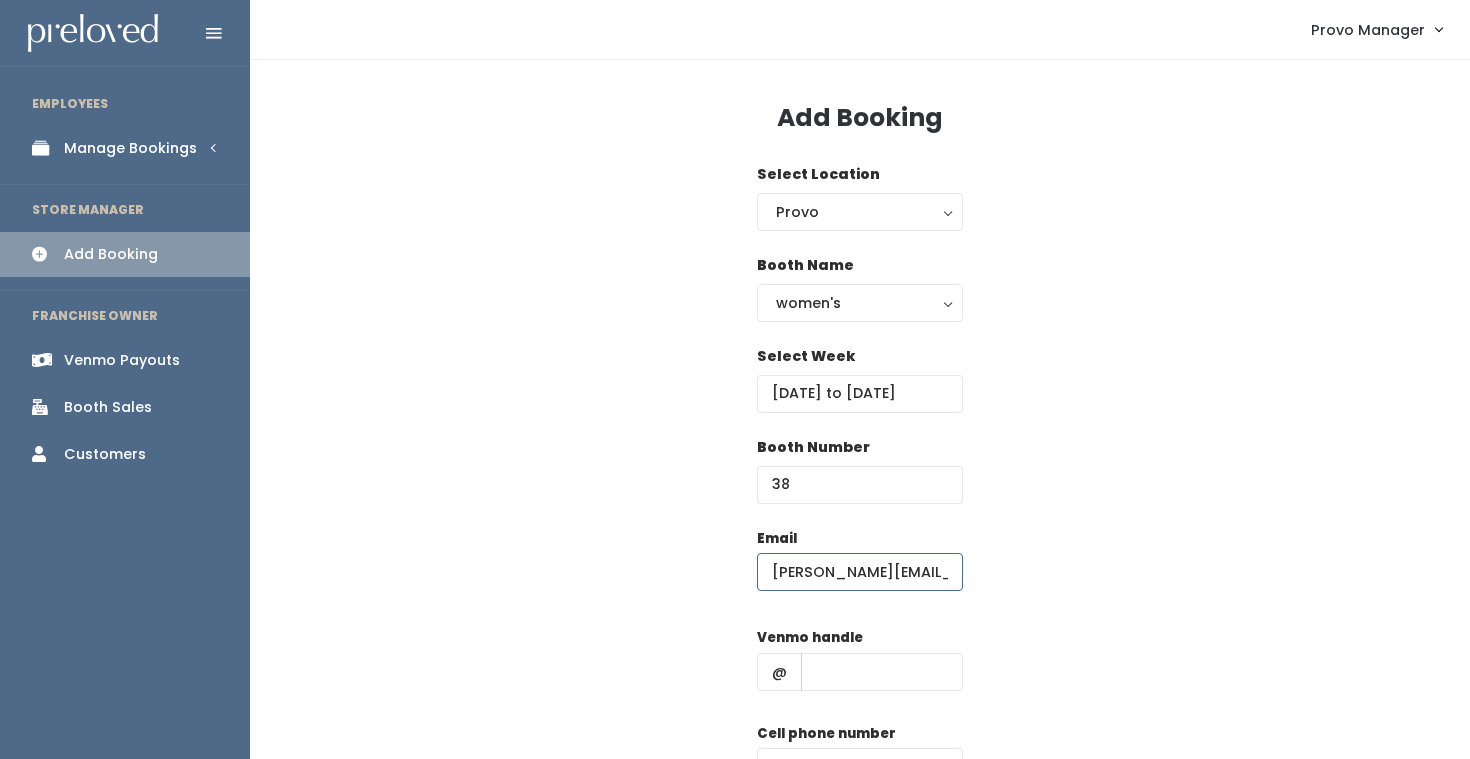 scroll, scrollTop: 0, scrollLeft: 20, axis: horizontal 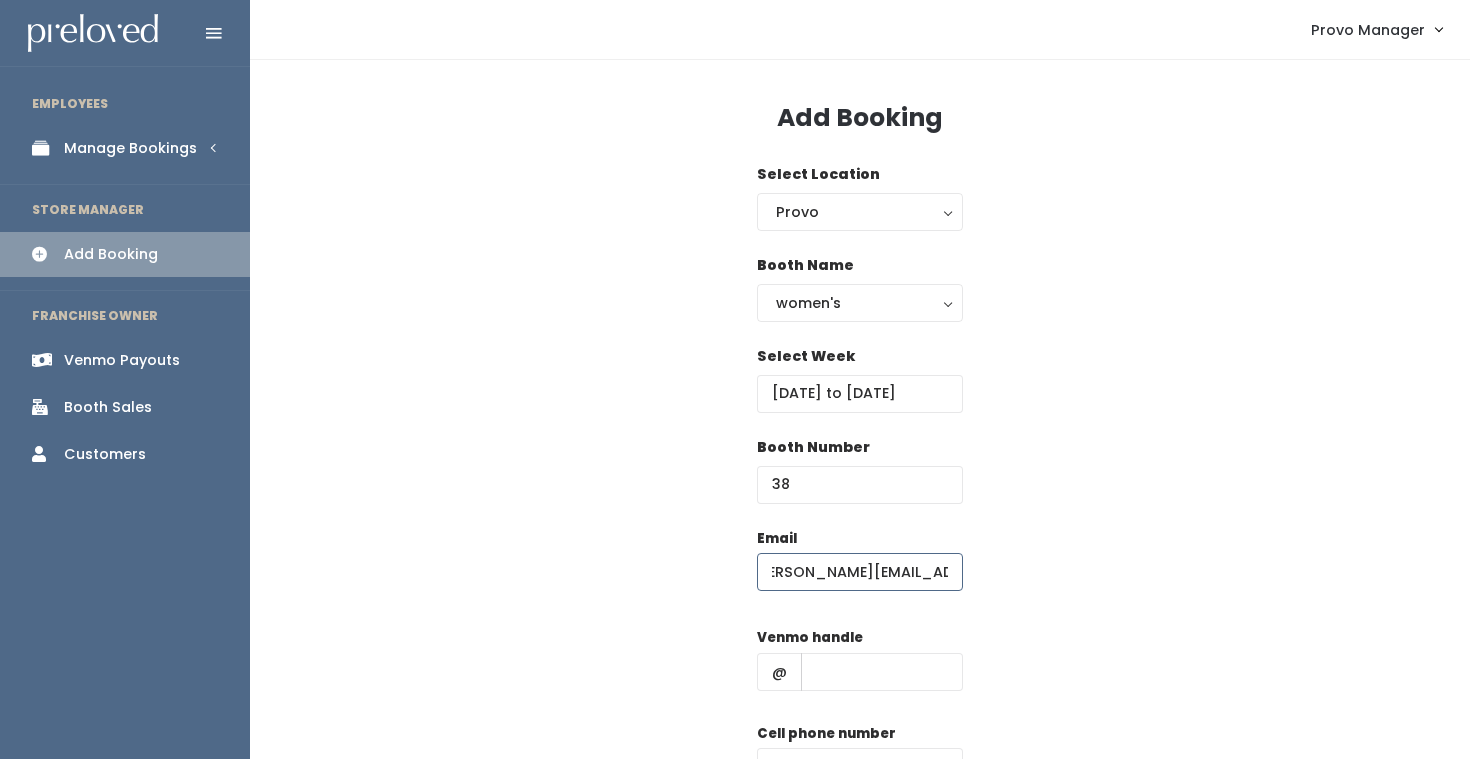 type on "mary.katilyn@hotmail.com" 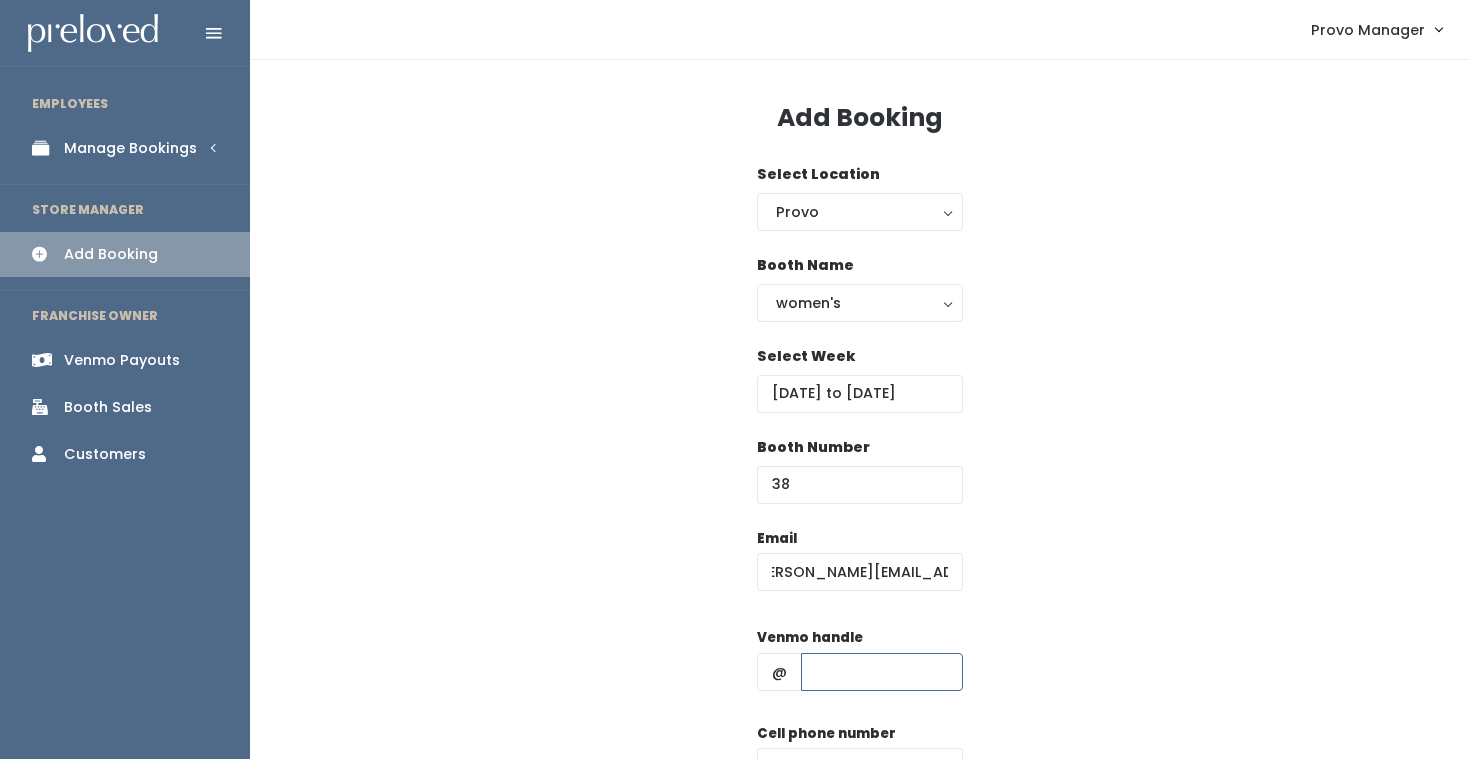 click at bounding box center [882, 672] 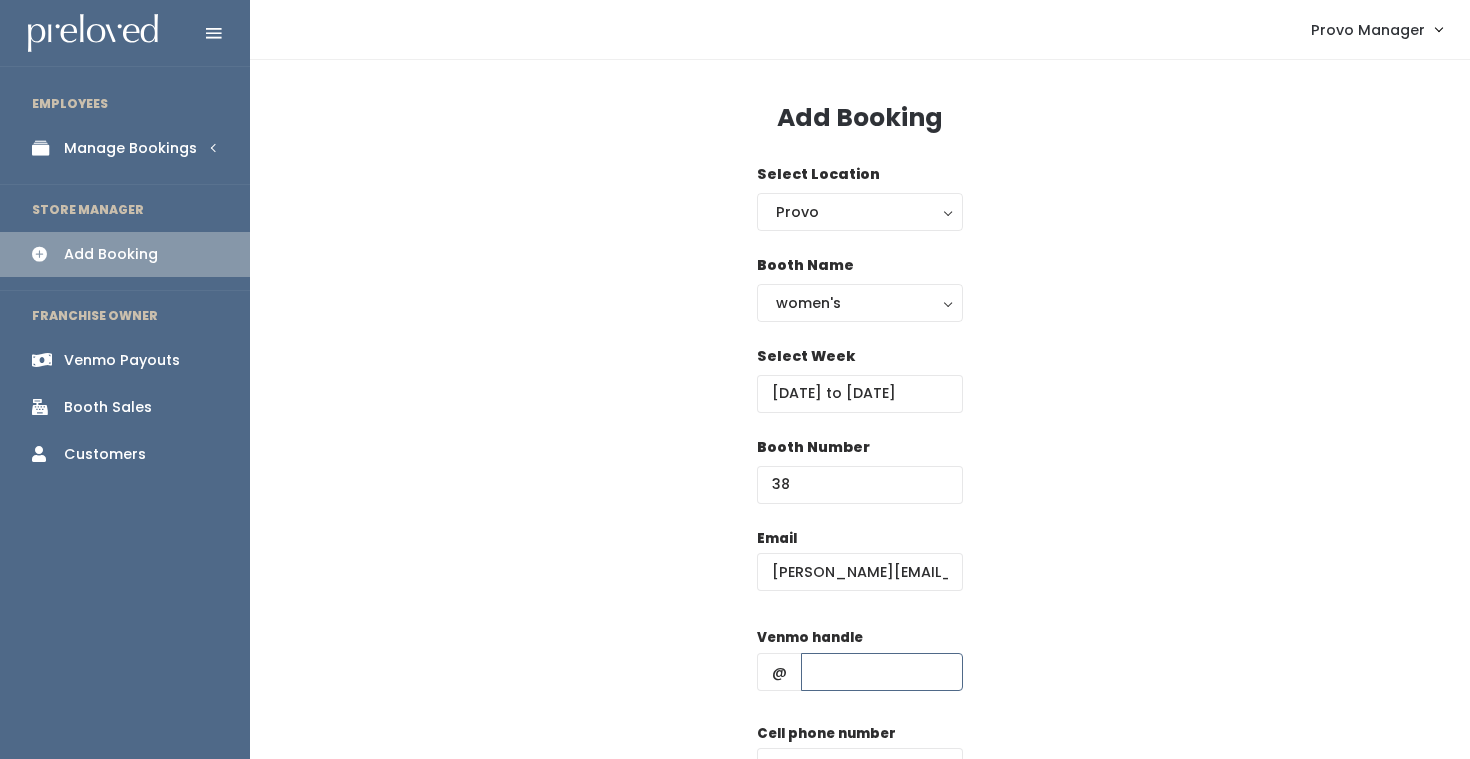 type on "d" 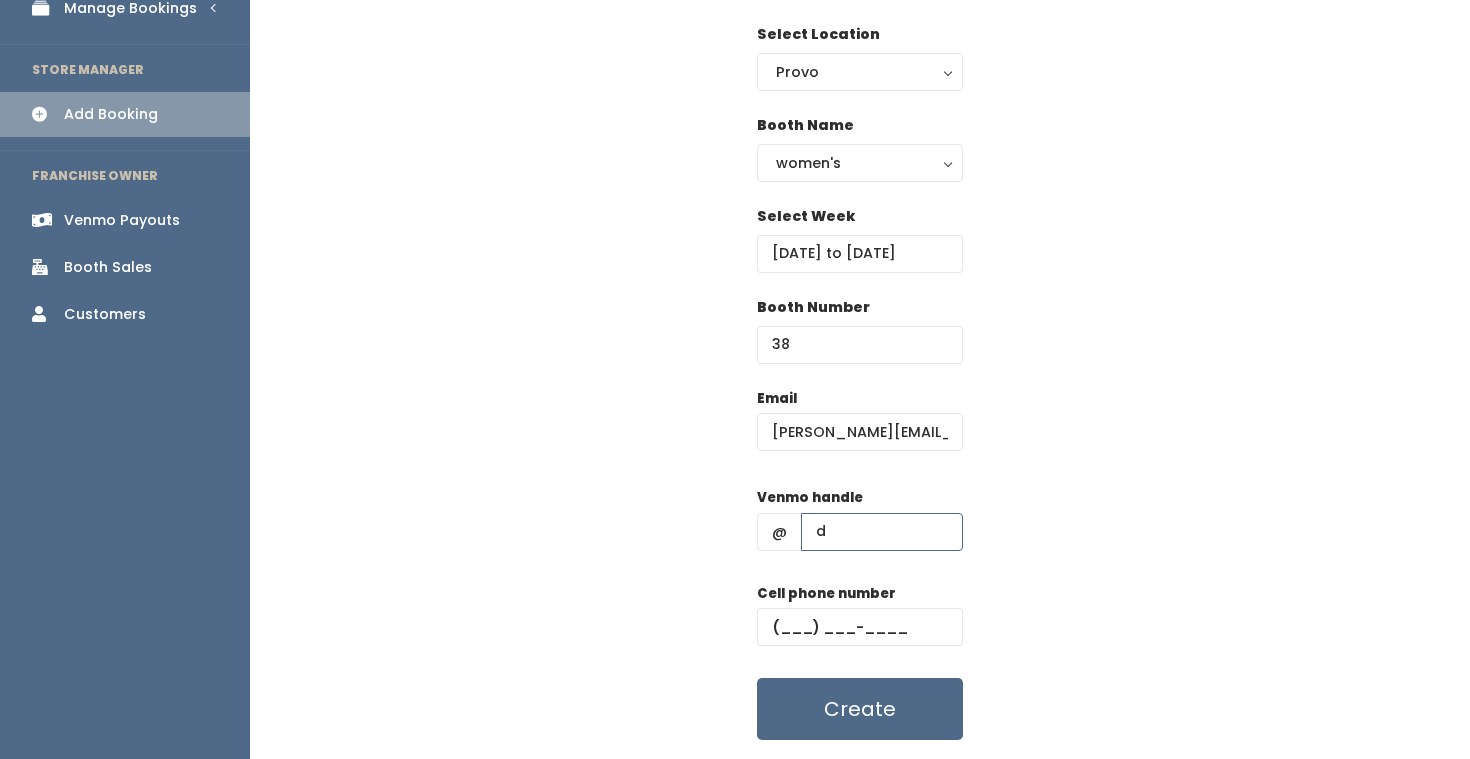 scroll, scrollTop: 158, scrollLeft: 0, axis: vertical 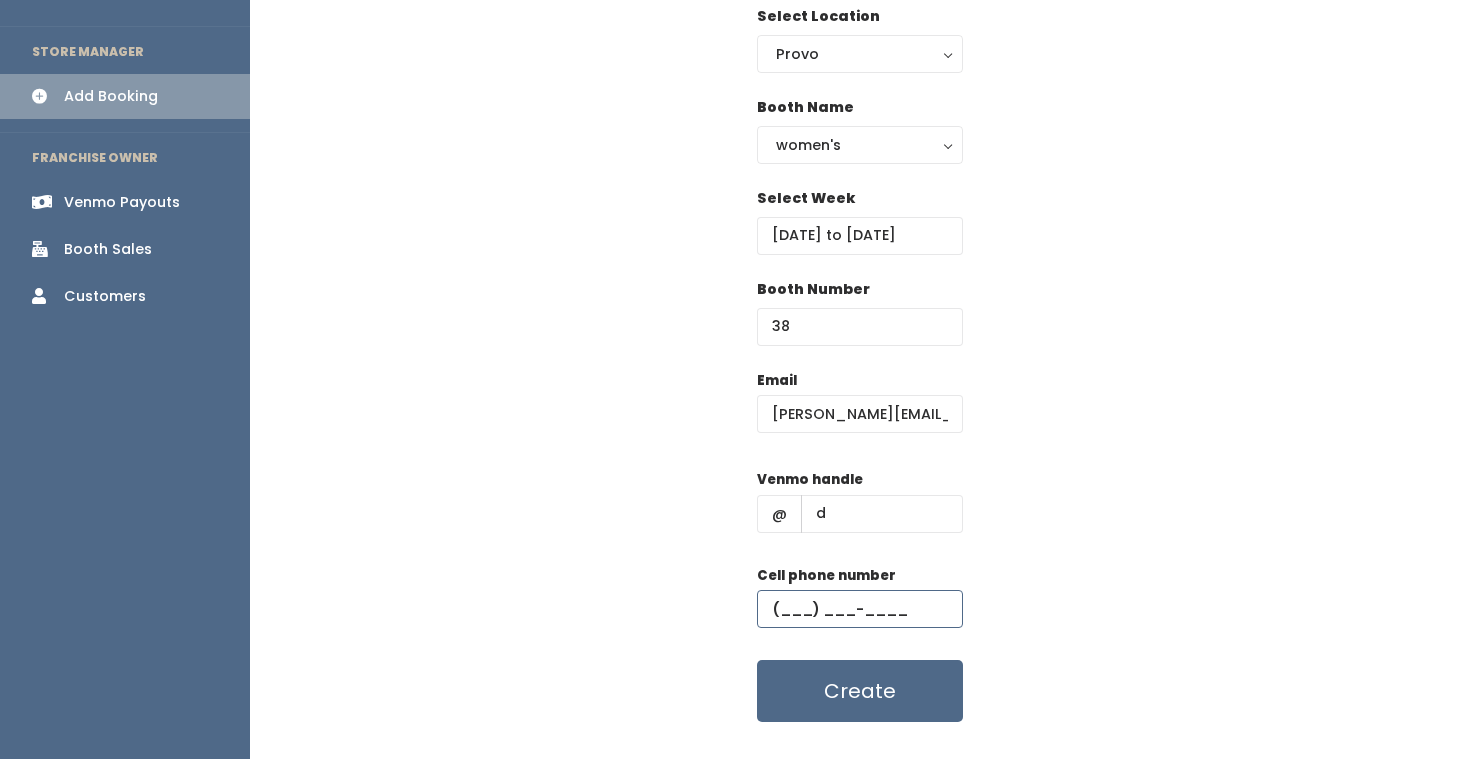 click at bounding box center (860, 609) 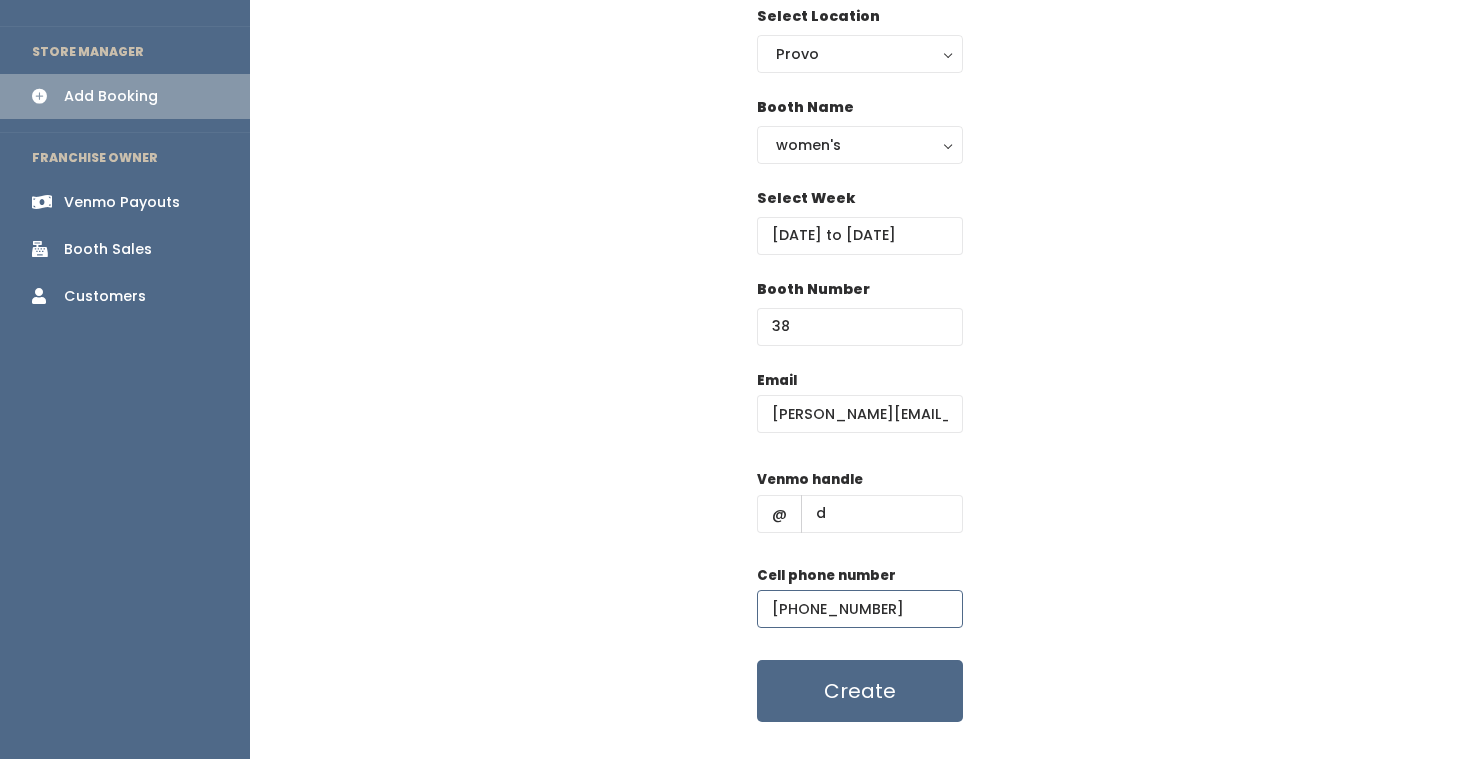 scroll, scrollTop: 128, scrollLeft: 0, axis: vertical 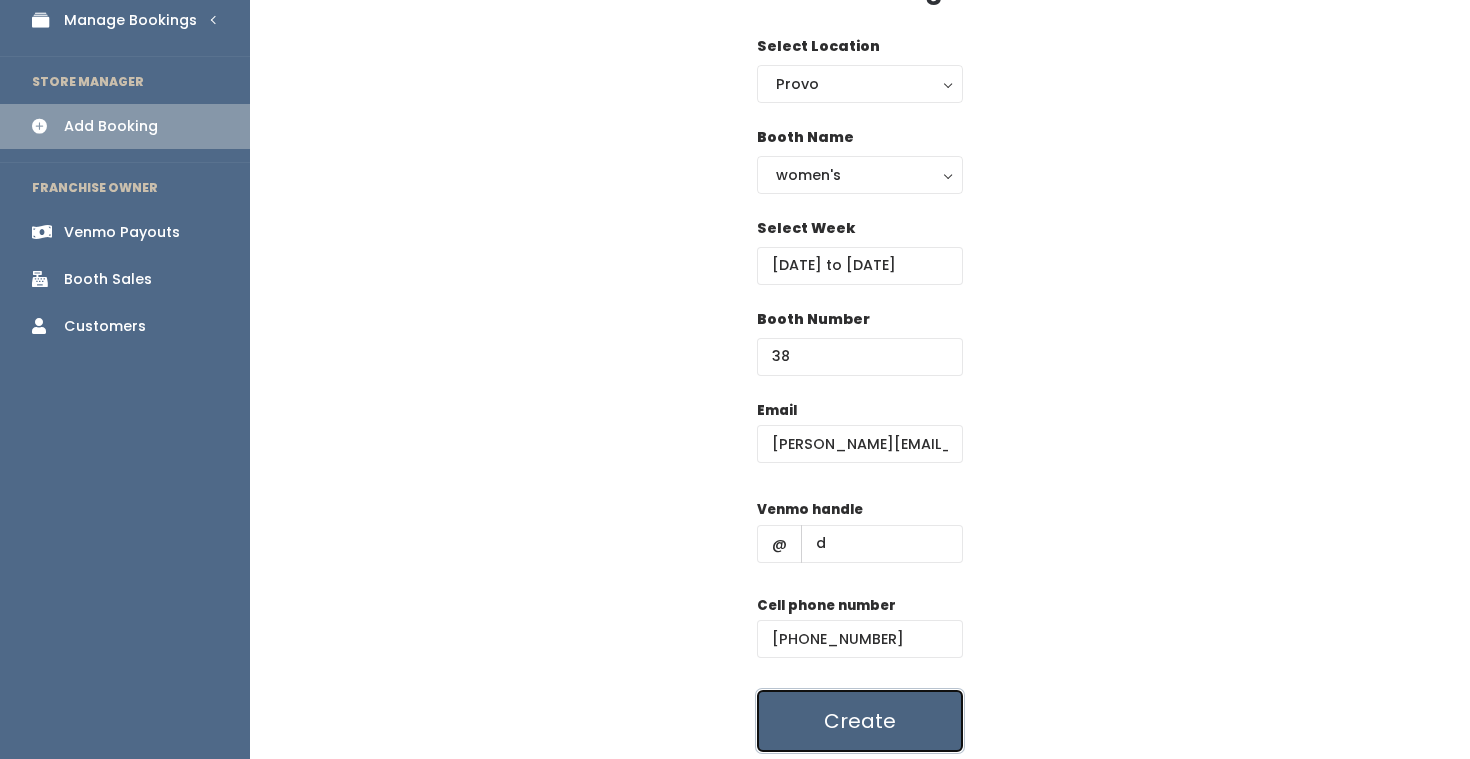 click on "Create" at bounding box center [860, 721] 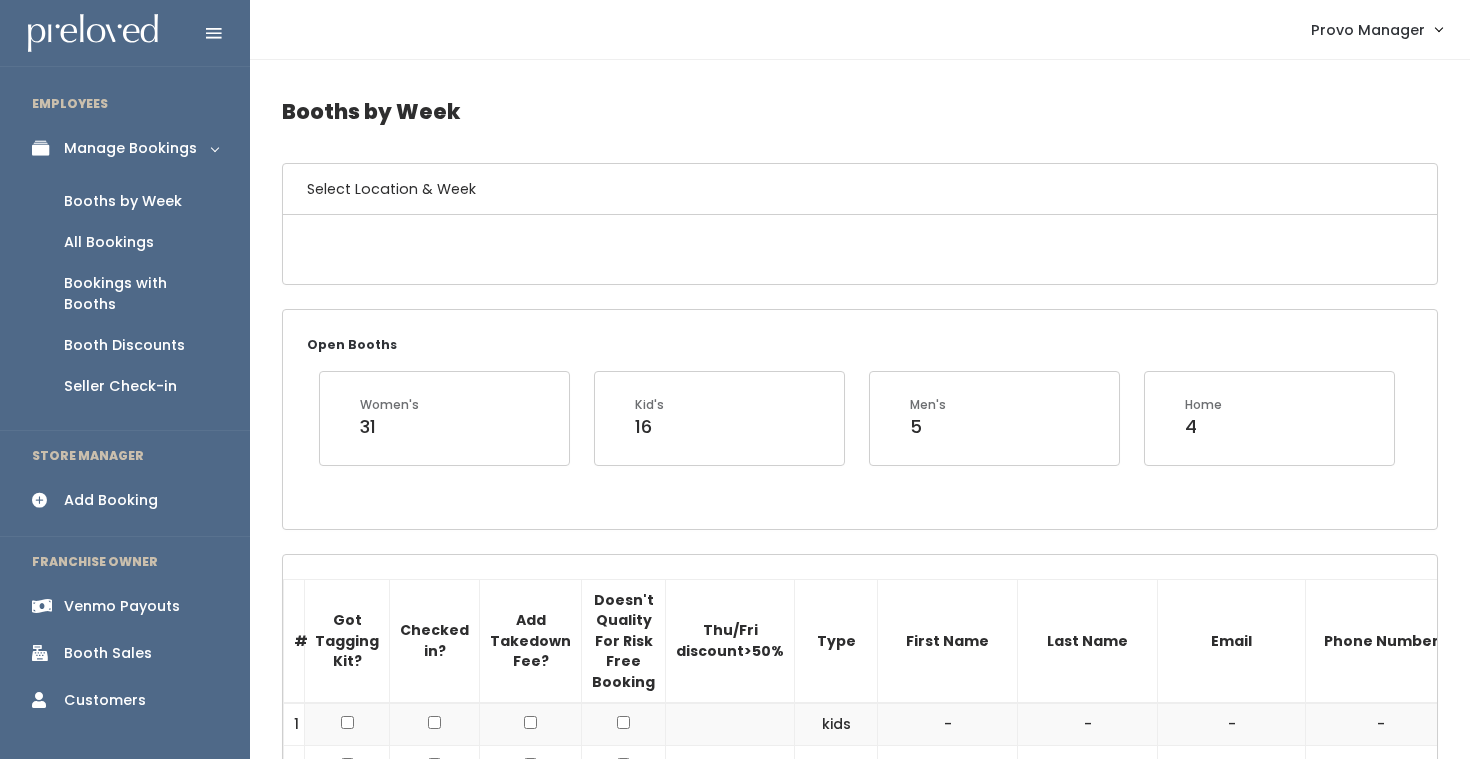 scroll, scrollTop: 0, scrollLeft: 0, axis: both 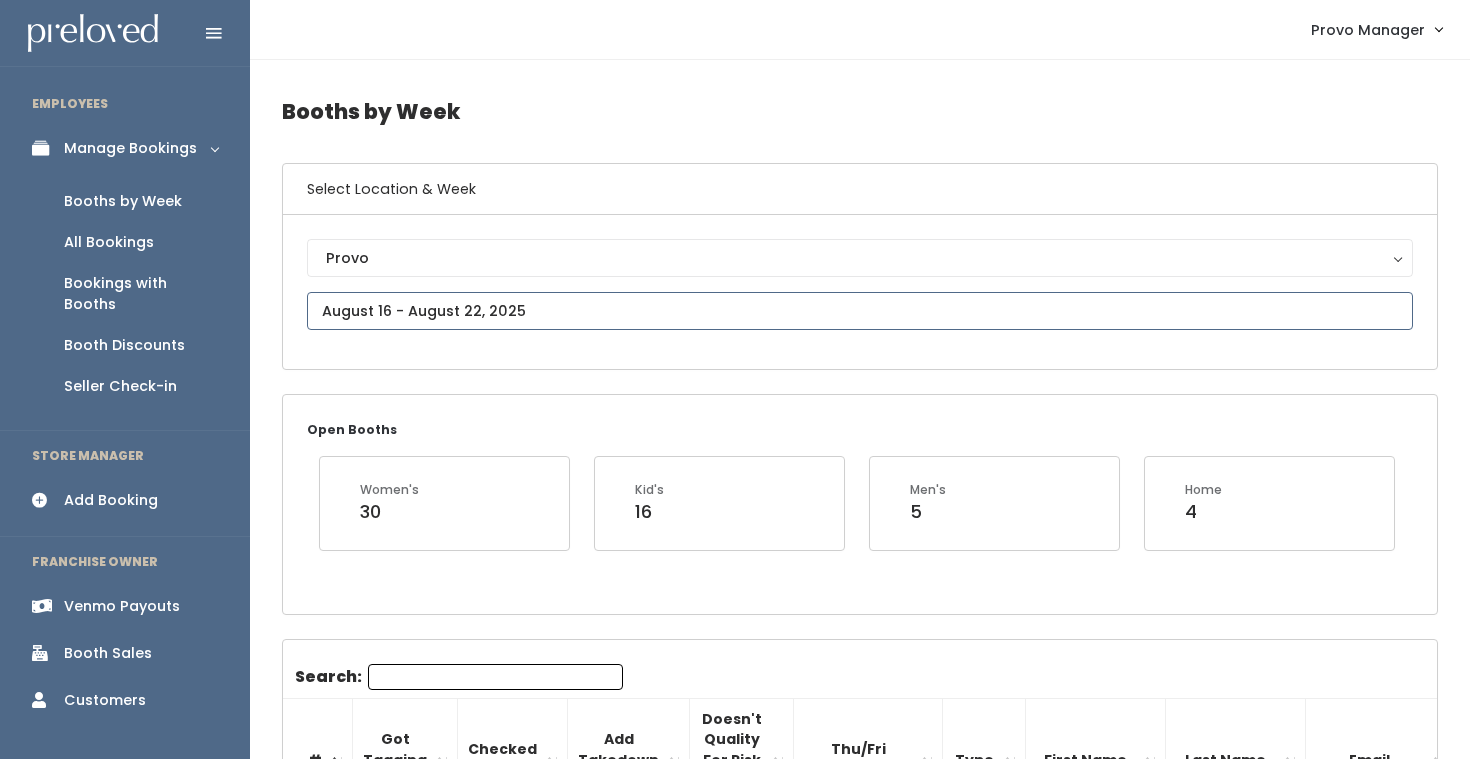 click at bounding box center [860, 311] 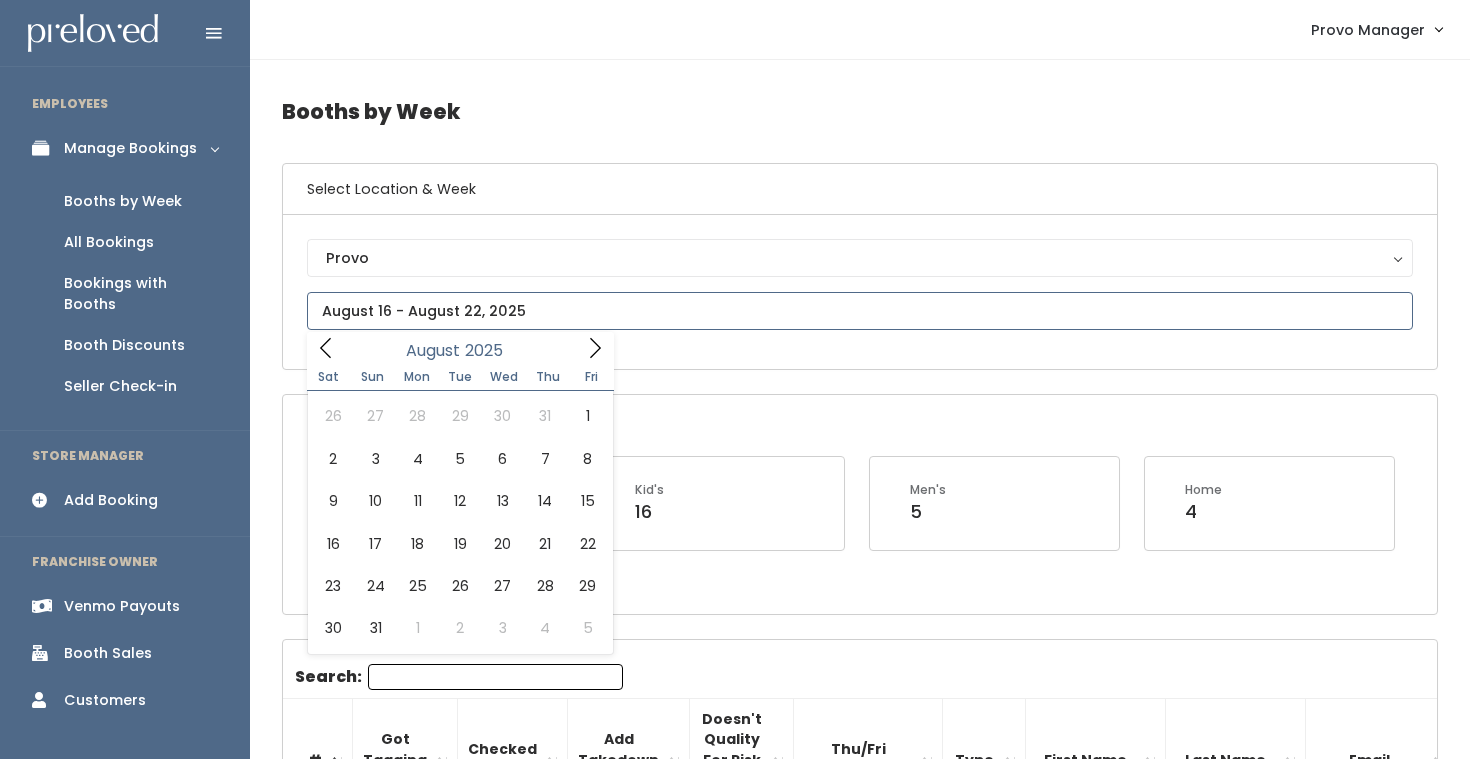click 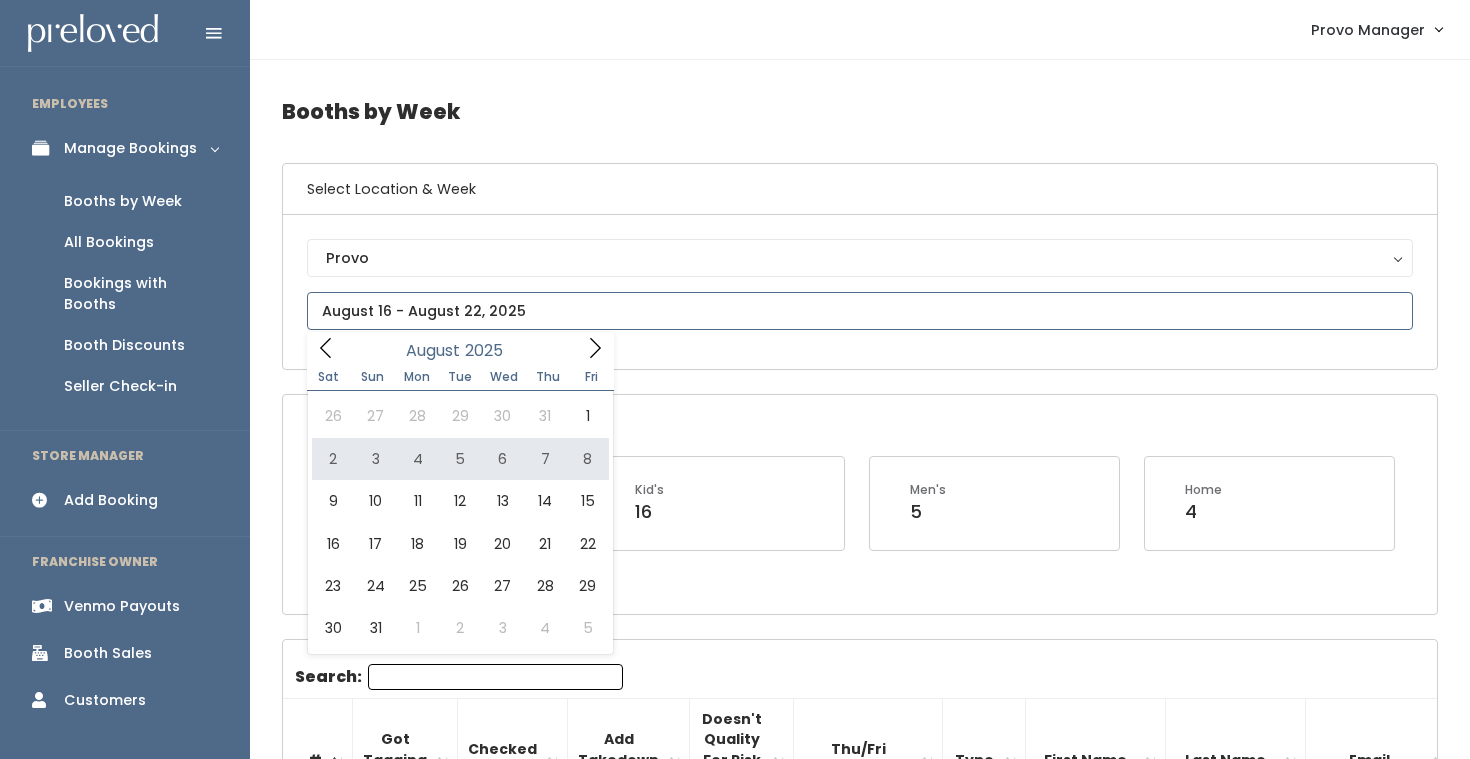type on "August 2 to August 8" 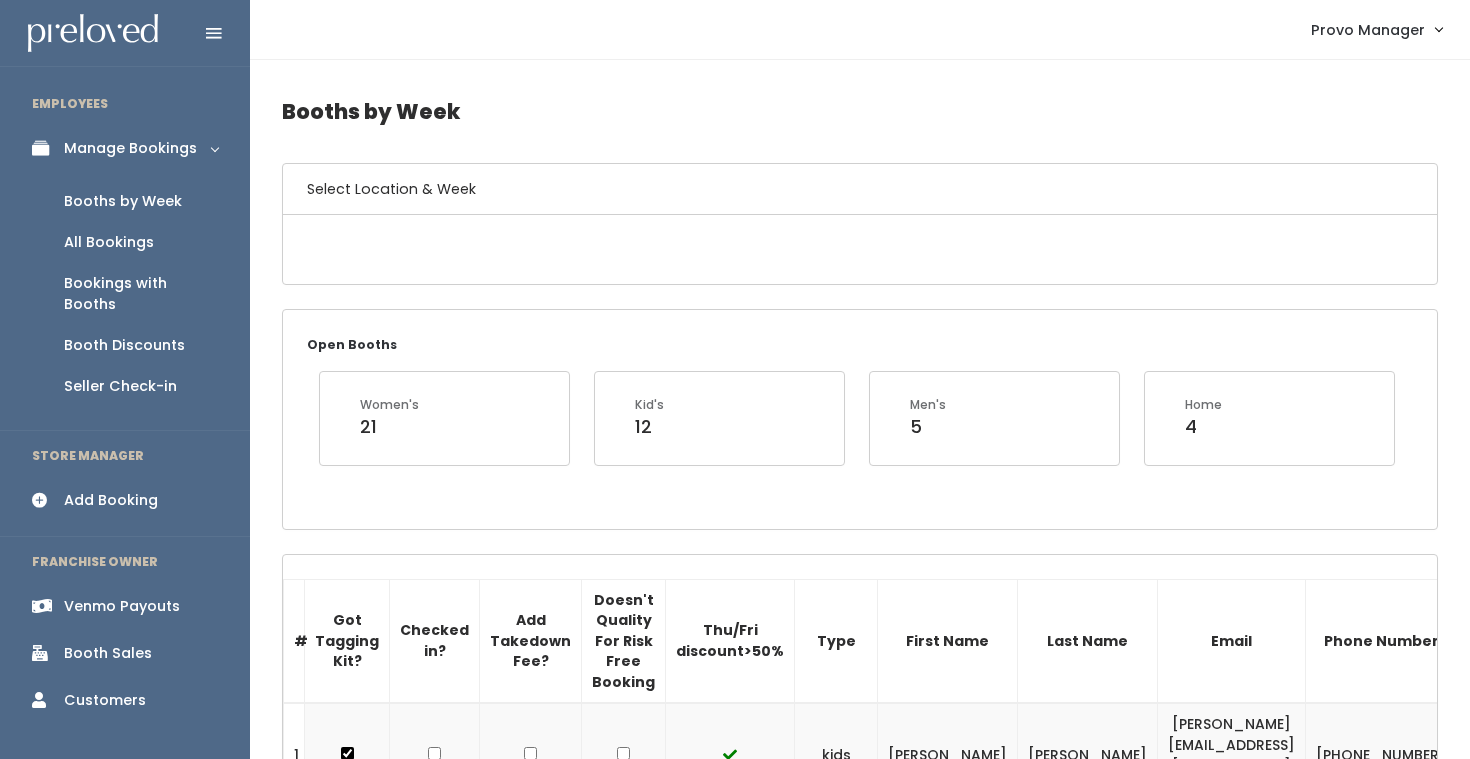 scroll, scrollTop: 0, scrollLeft: 0, axis: both 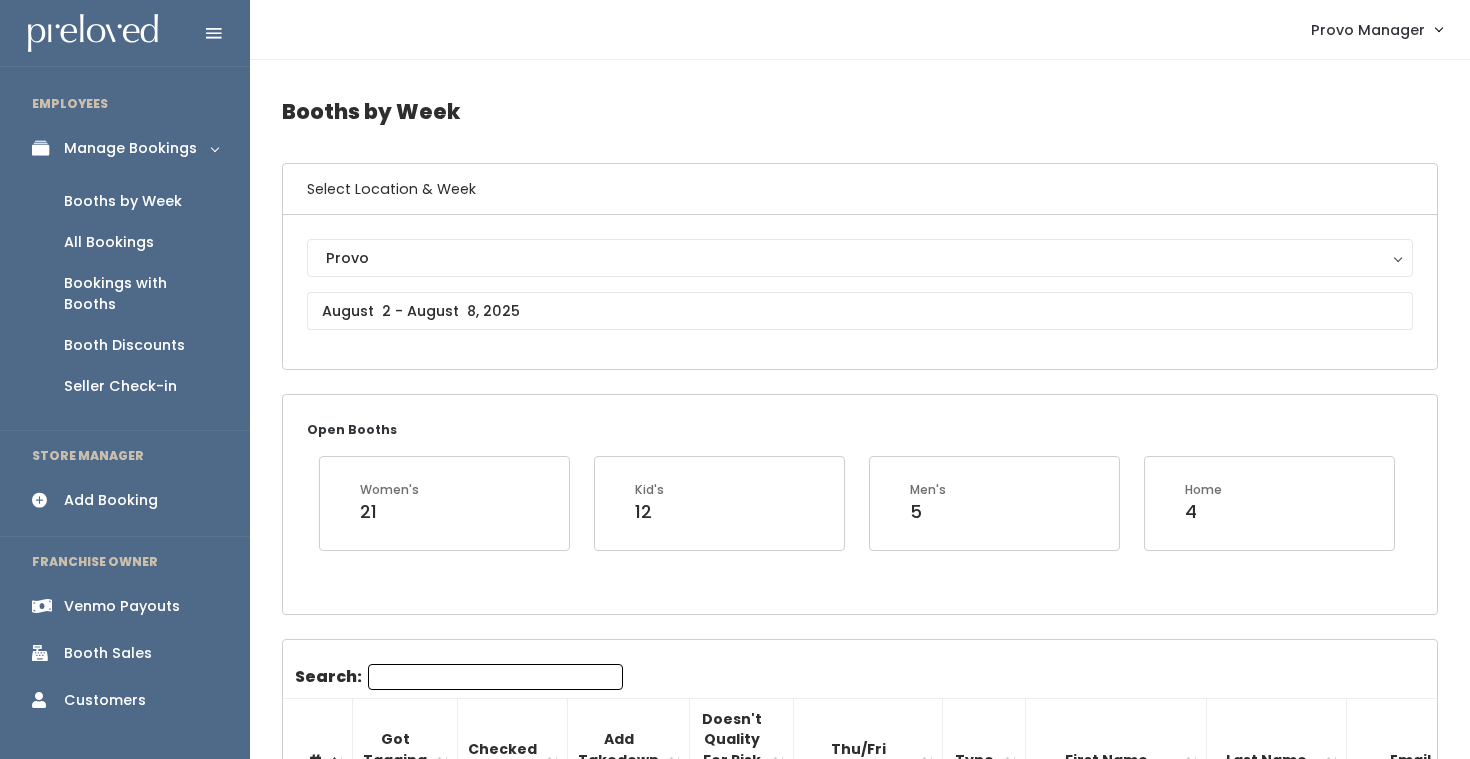 click on "Search:" at bounding box center (495, 677) 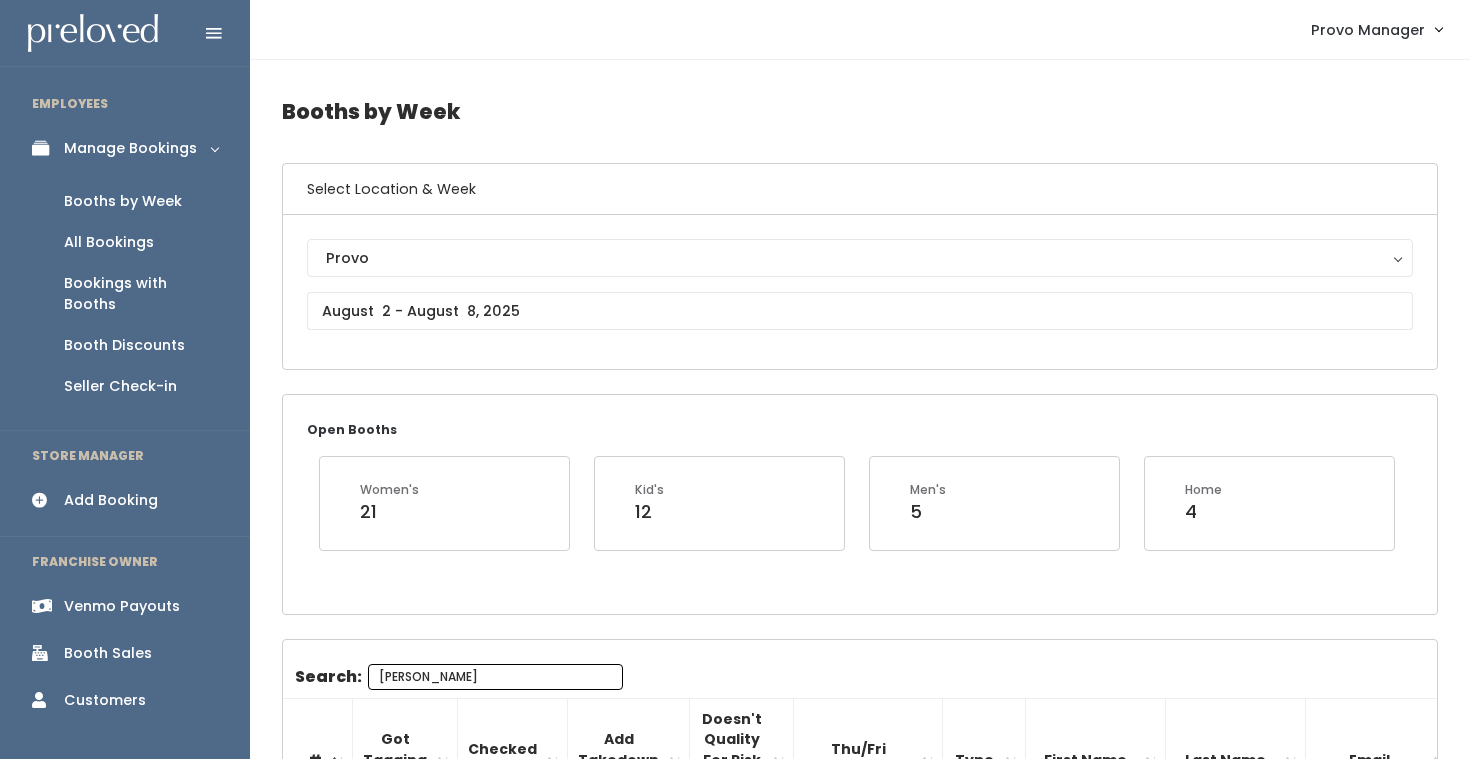 scroll, scrollTop: 277, scrollLeft: 0, axis: vertical 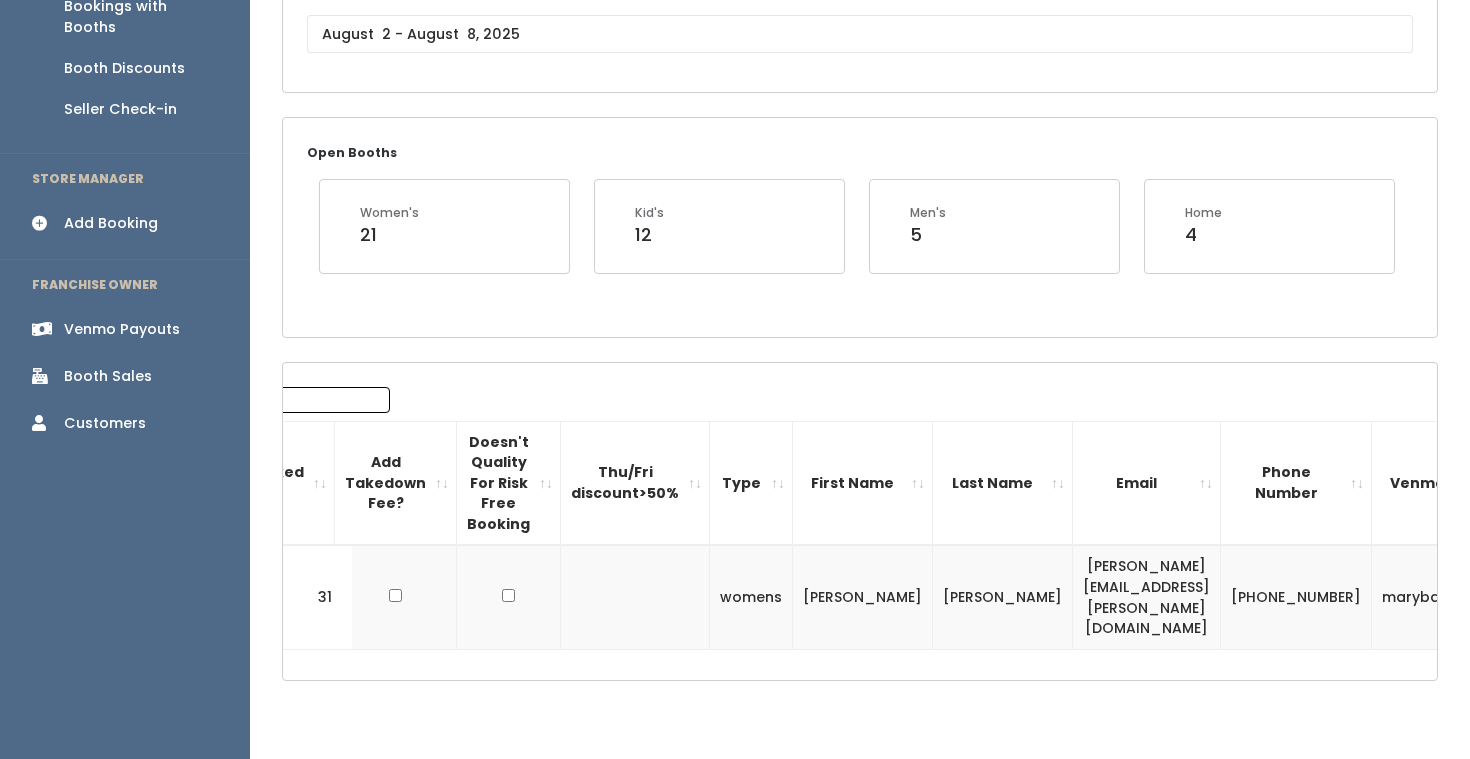 type on "mary" 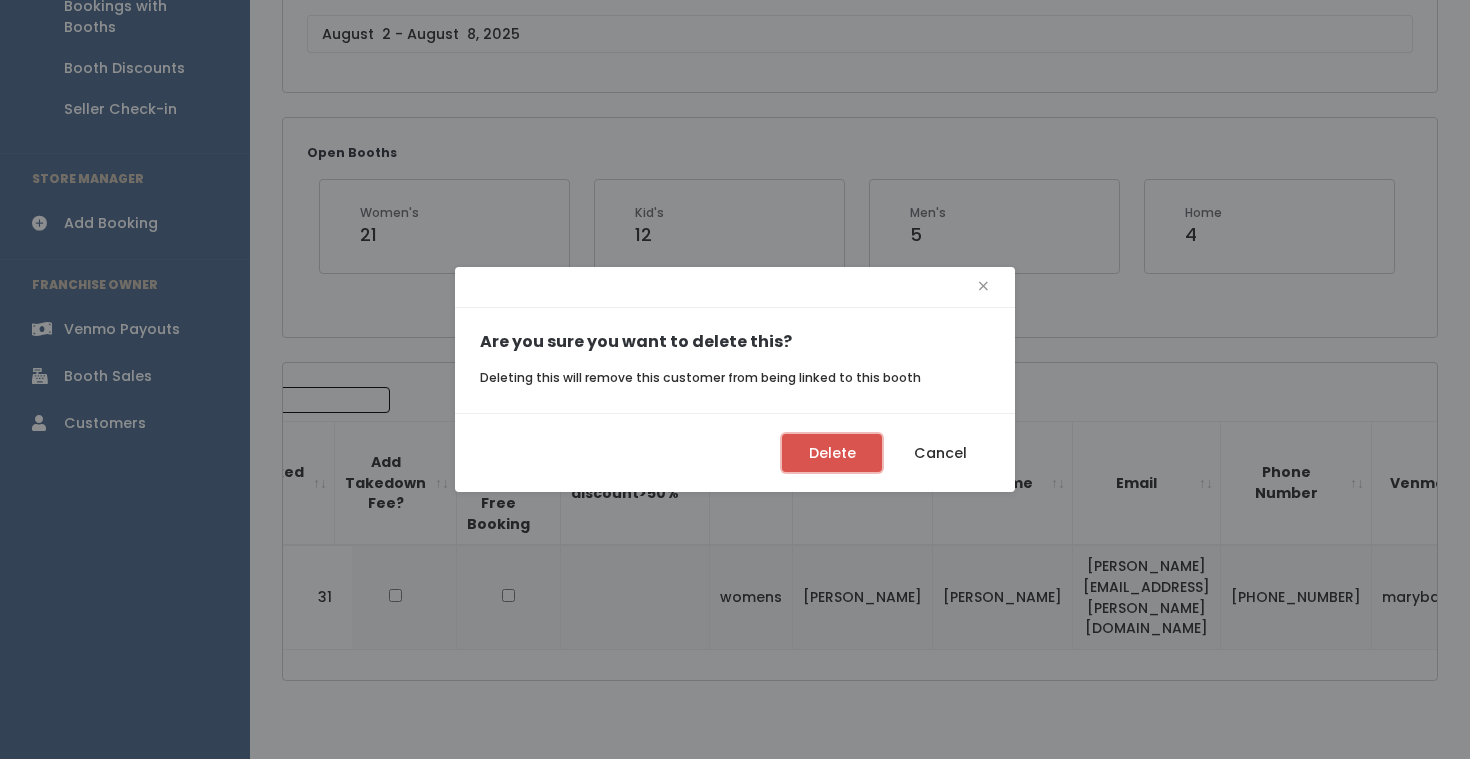 click on "Delete" at bounding box center (832, 453) 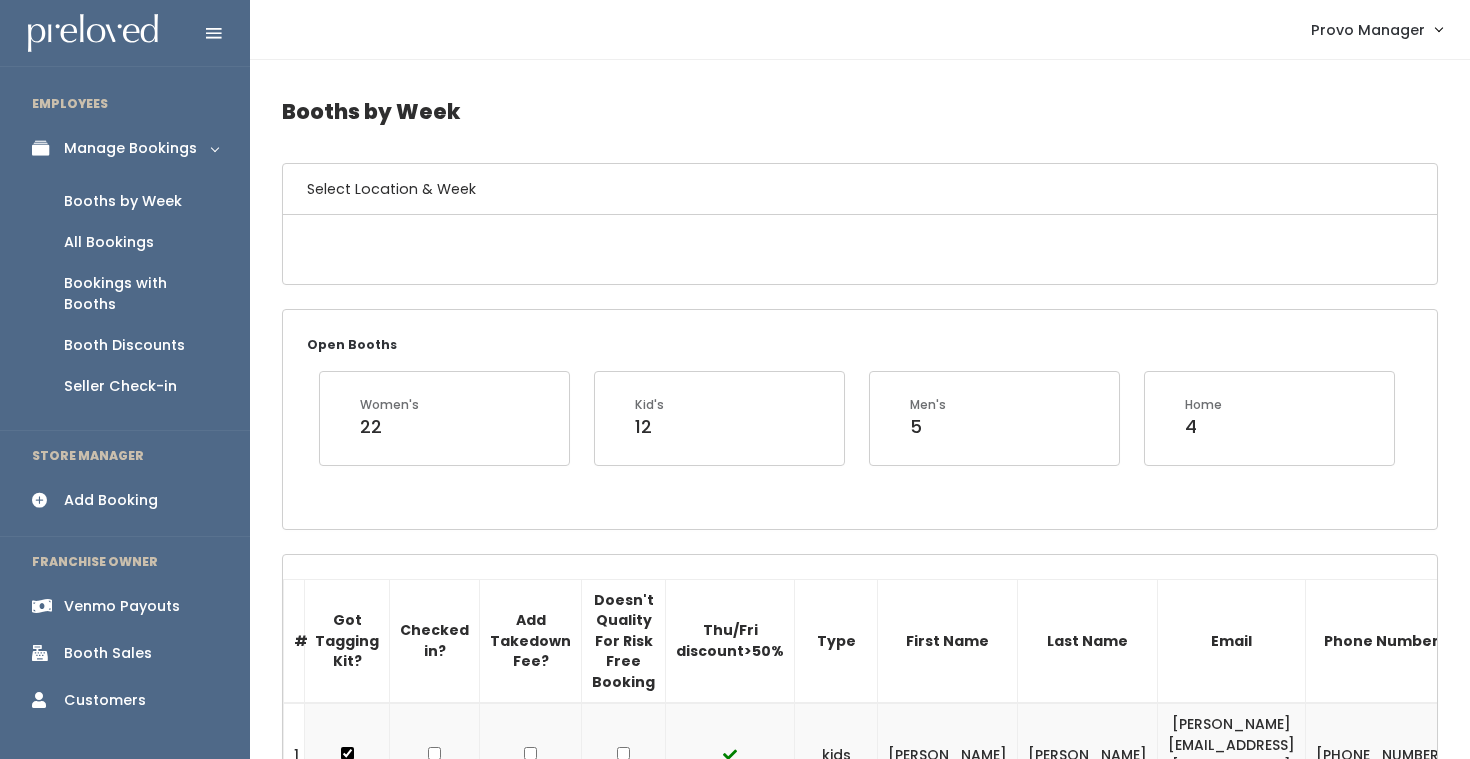 scroll, scrollTop: 276, scrollLeft: 0, axis: vertical 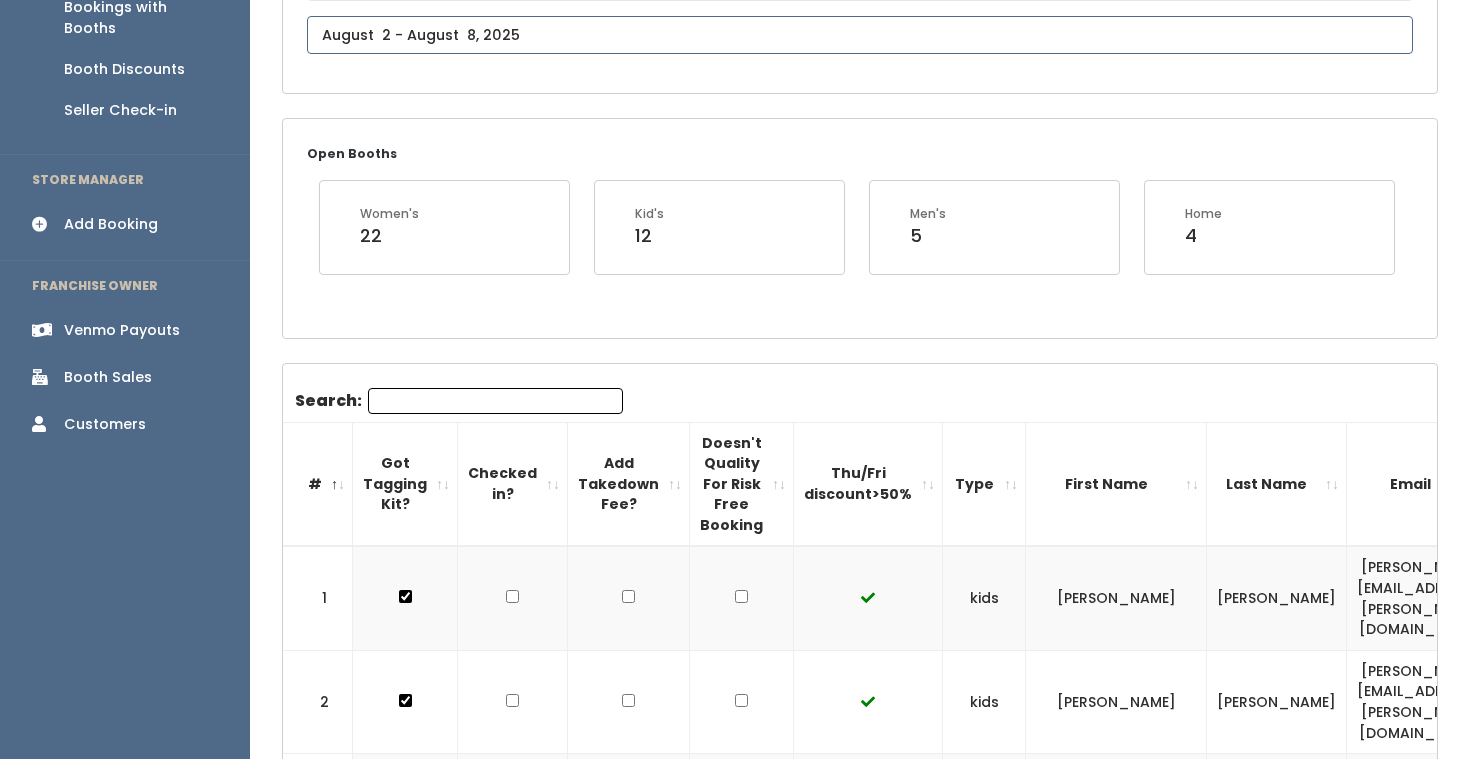 click at bounding box center (860, 35) 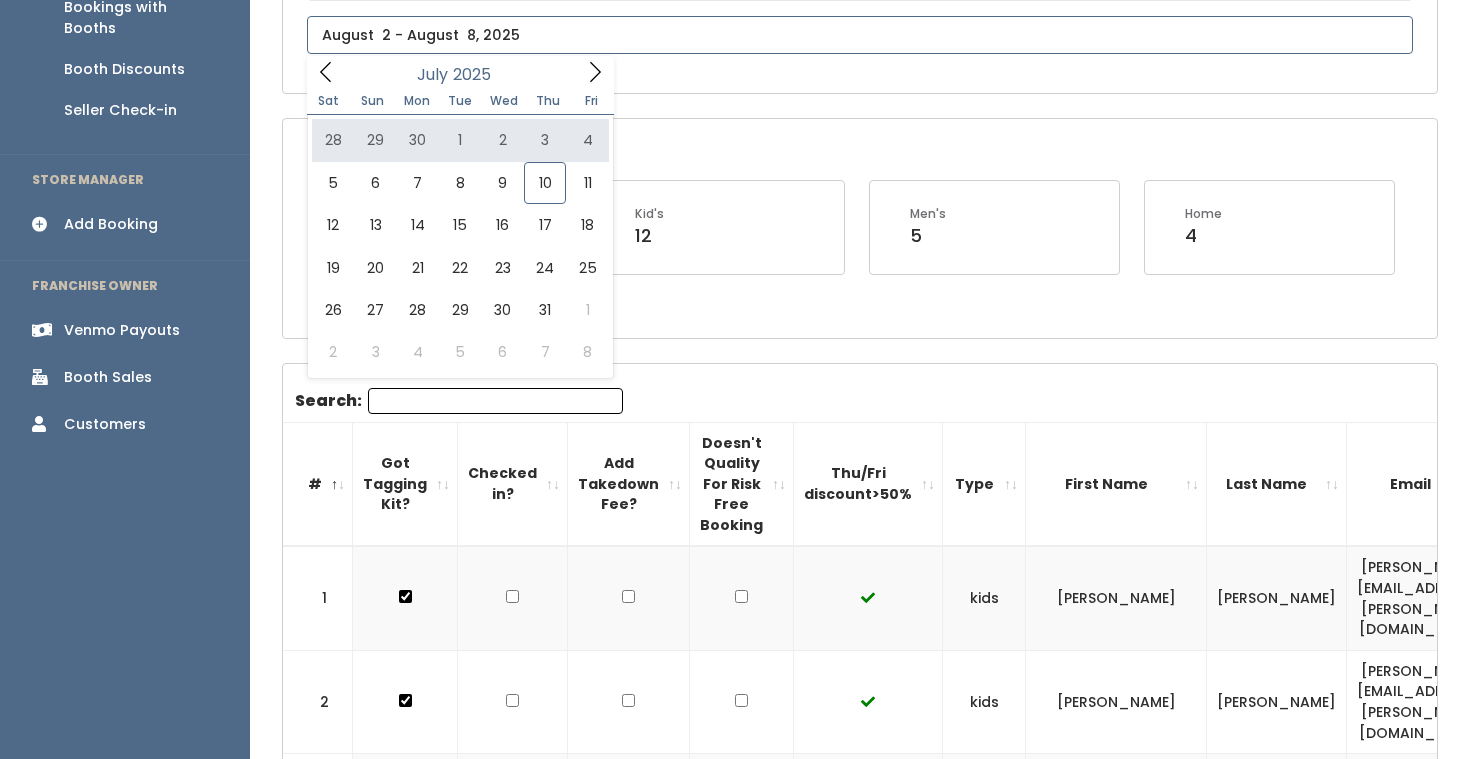 click at bounding box center [595, 71] 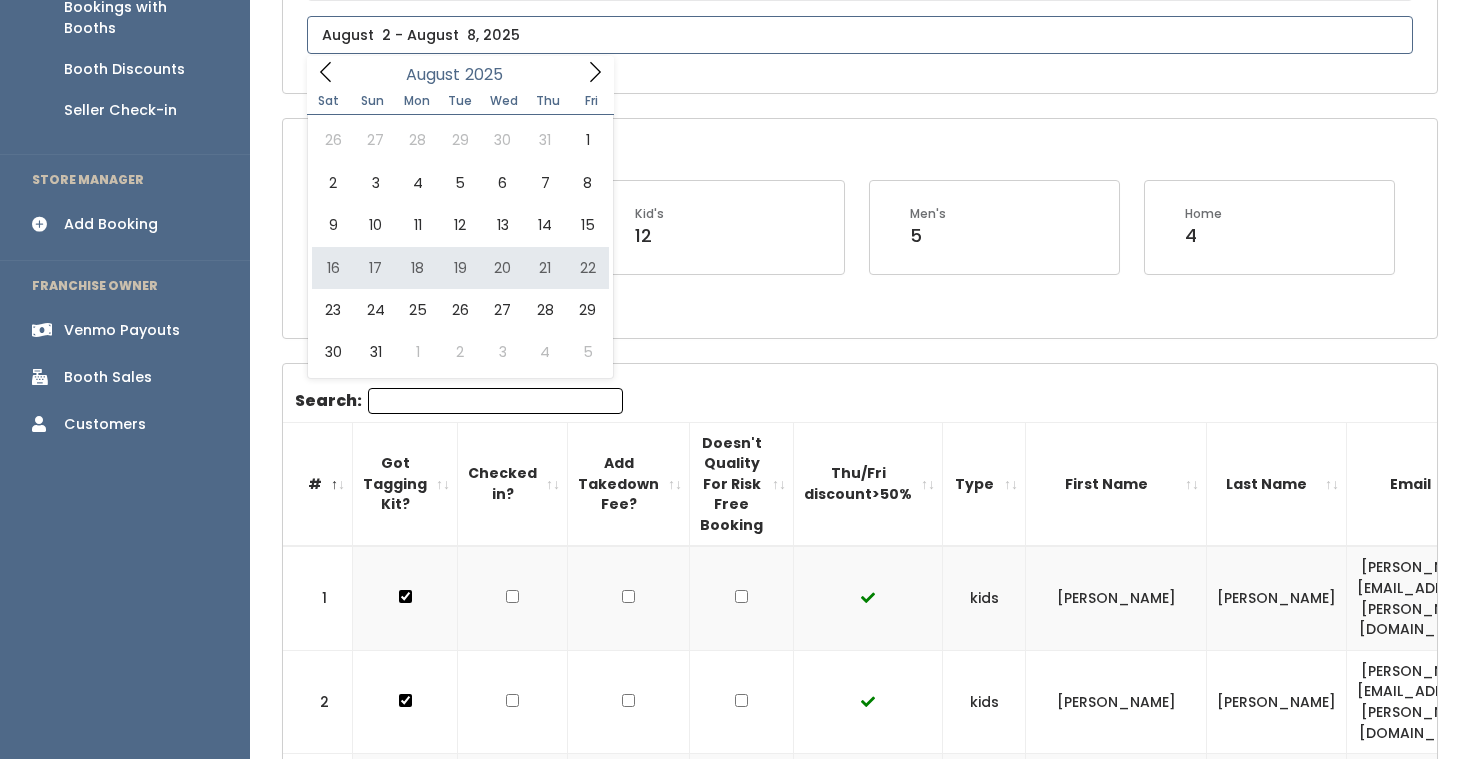 type on "August 16 to August 22" 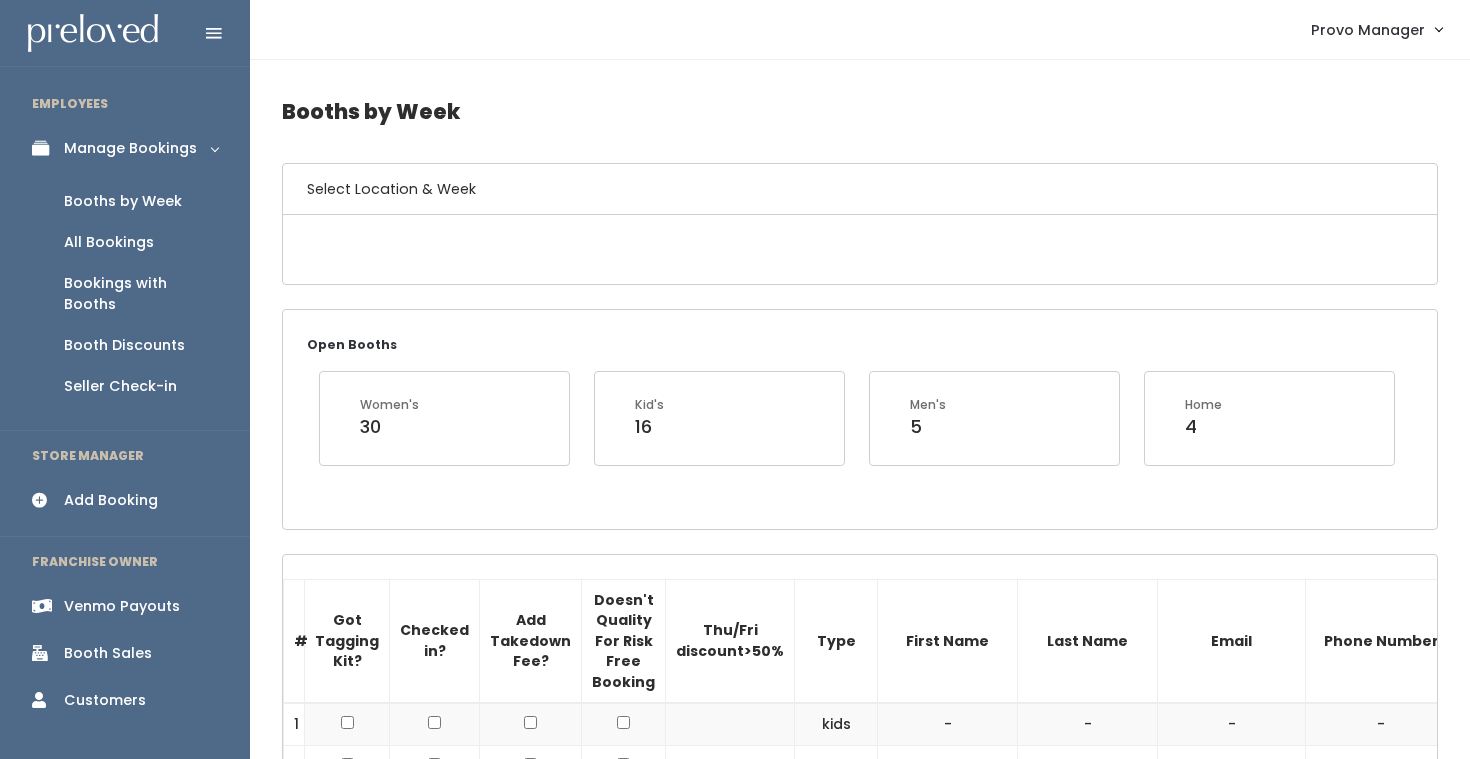 scroll, scrollTop: 0, scrollLeft: 0, axis: both 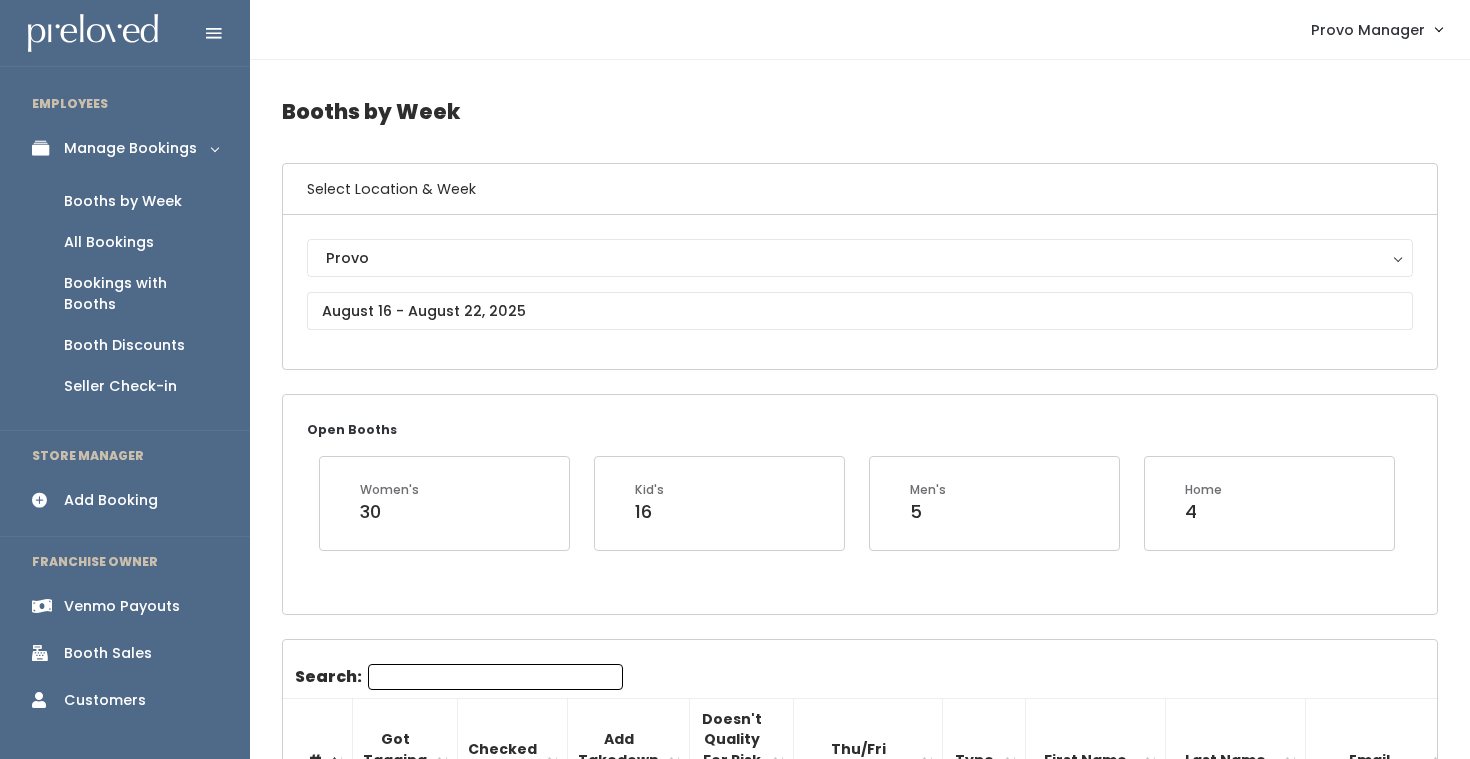 click on "Search:" at bounding box center [495, 677] 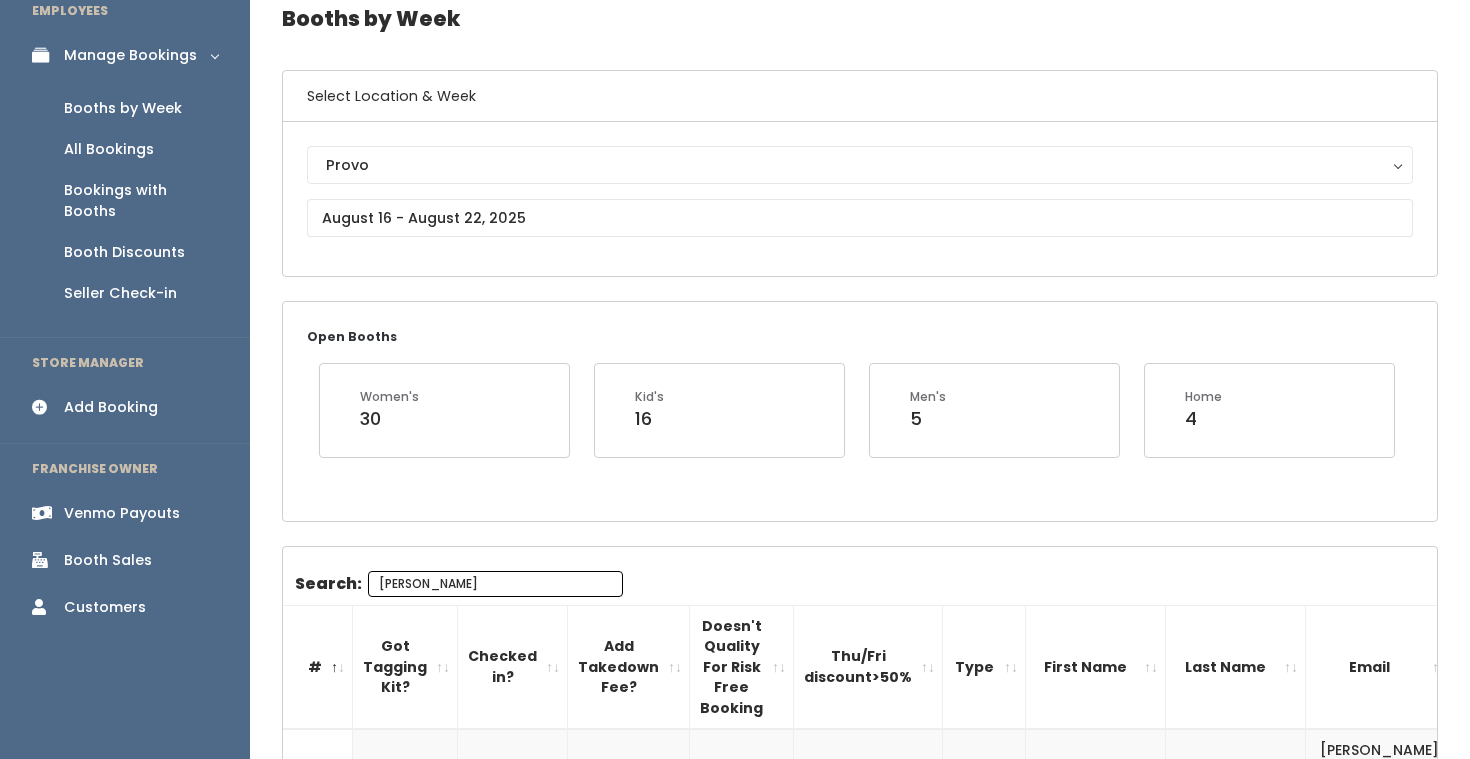 scroll, scrollTop: 277, scrollLeft: 0, axis: vertical 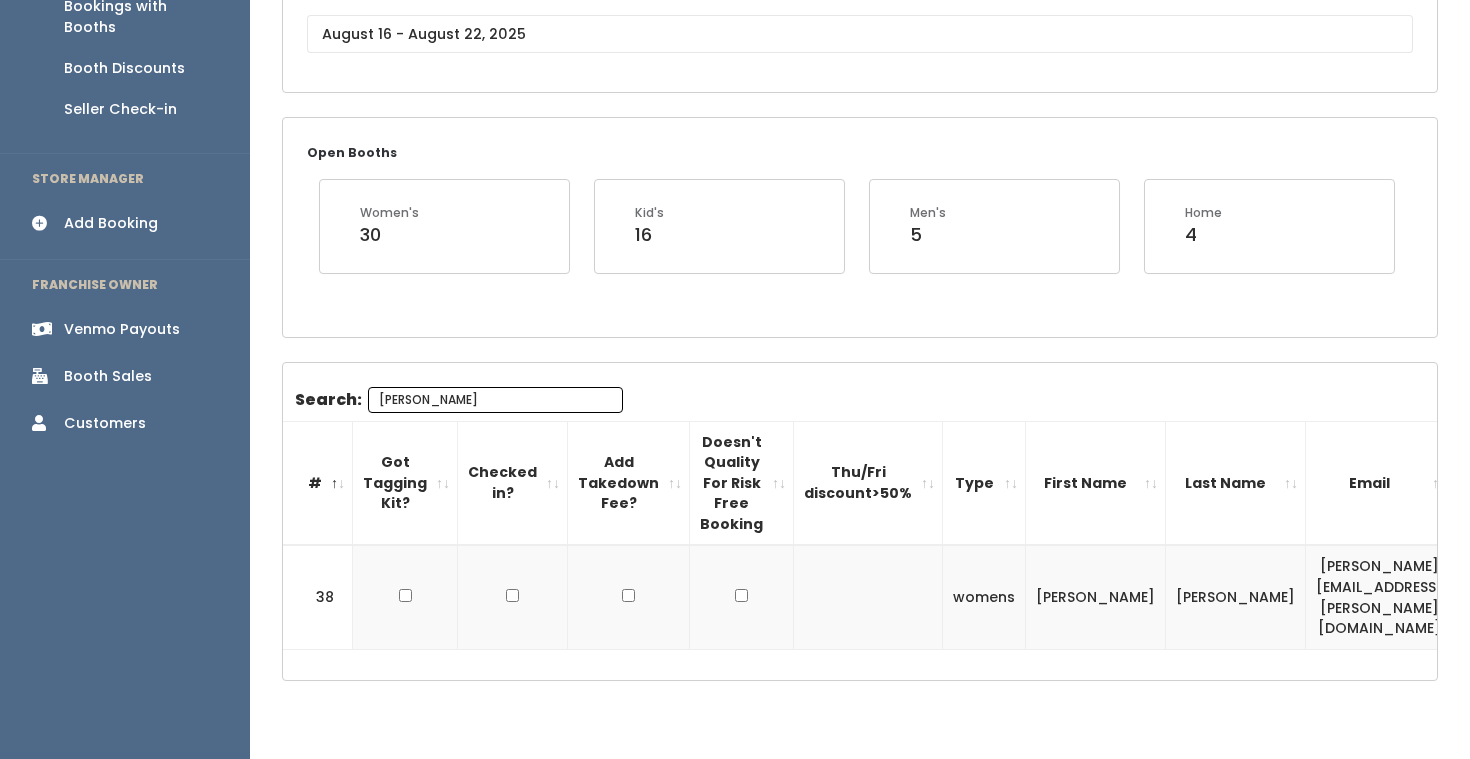 type on "[PERSON_NAME]" 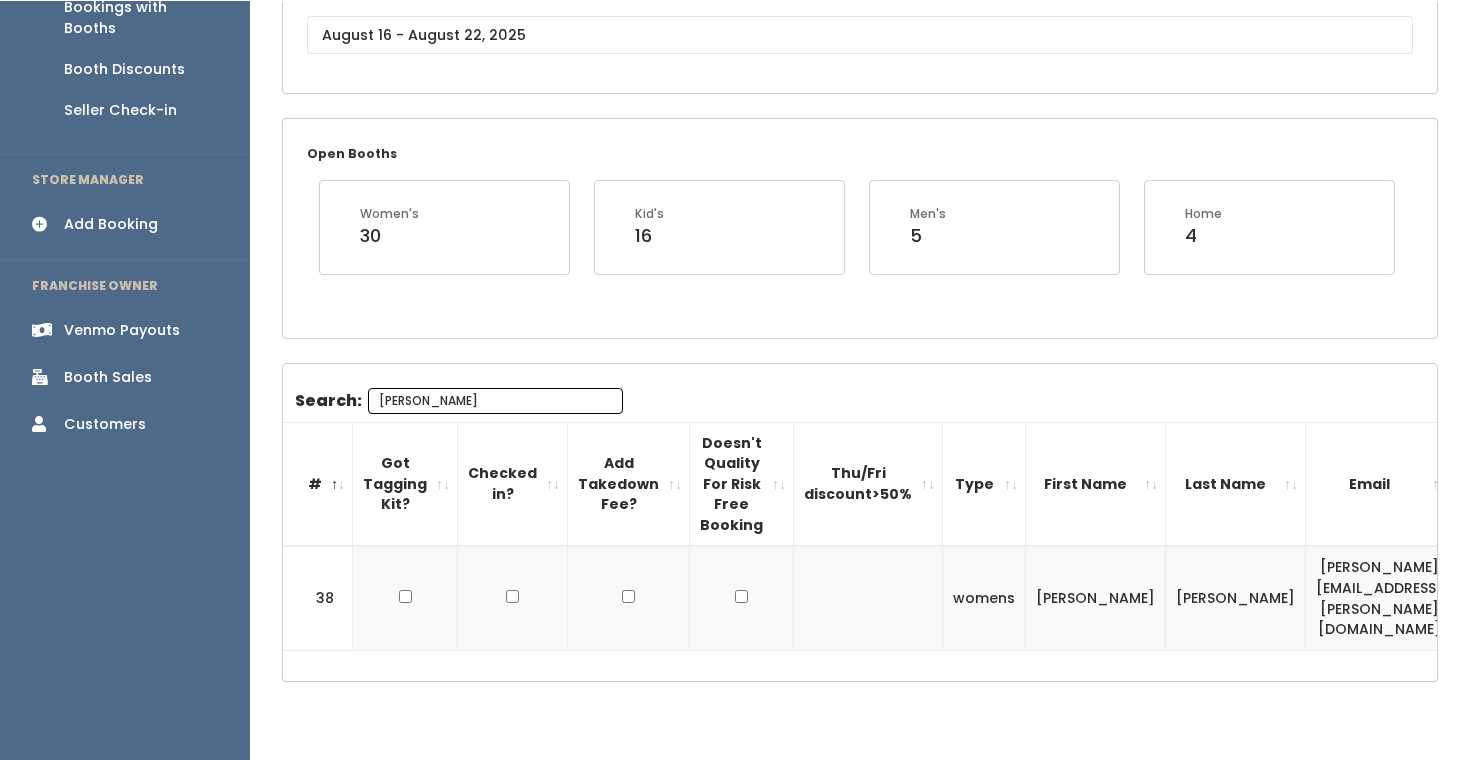 scroll, scrollTop: 275, scrollLeft: 0, axis: vertical 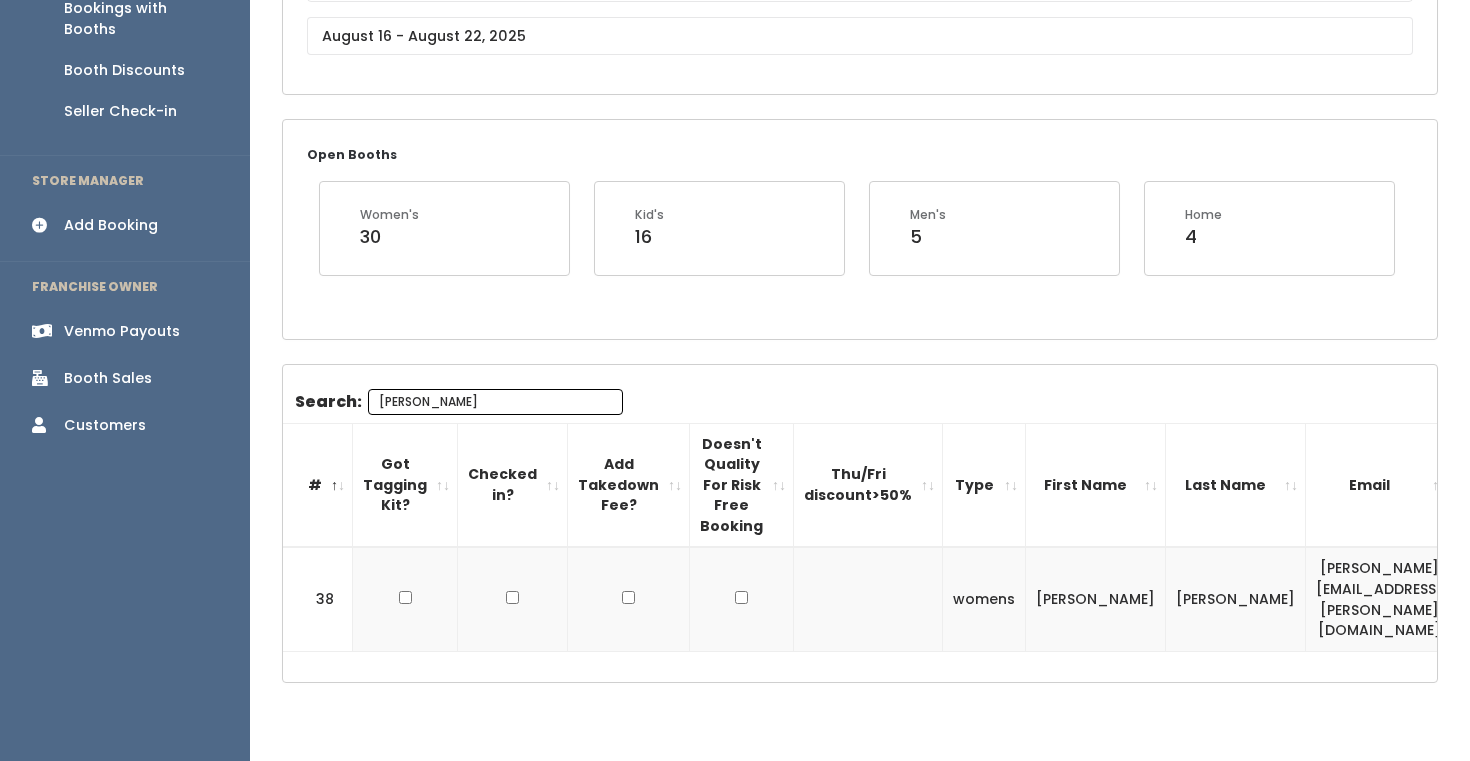 click on "[PERSON_NAME]" at bounding box center (495, 402) 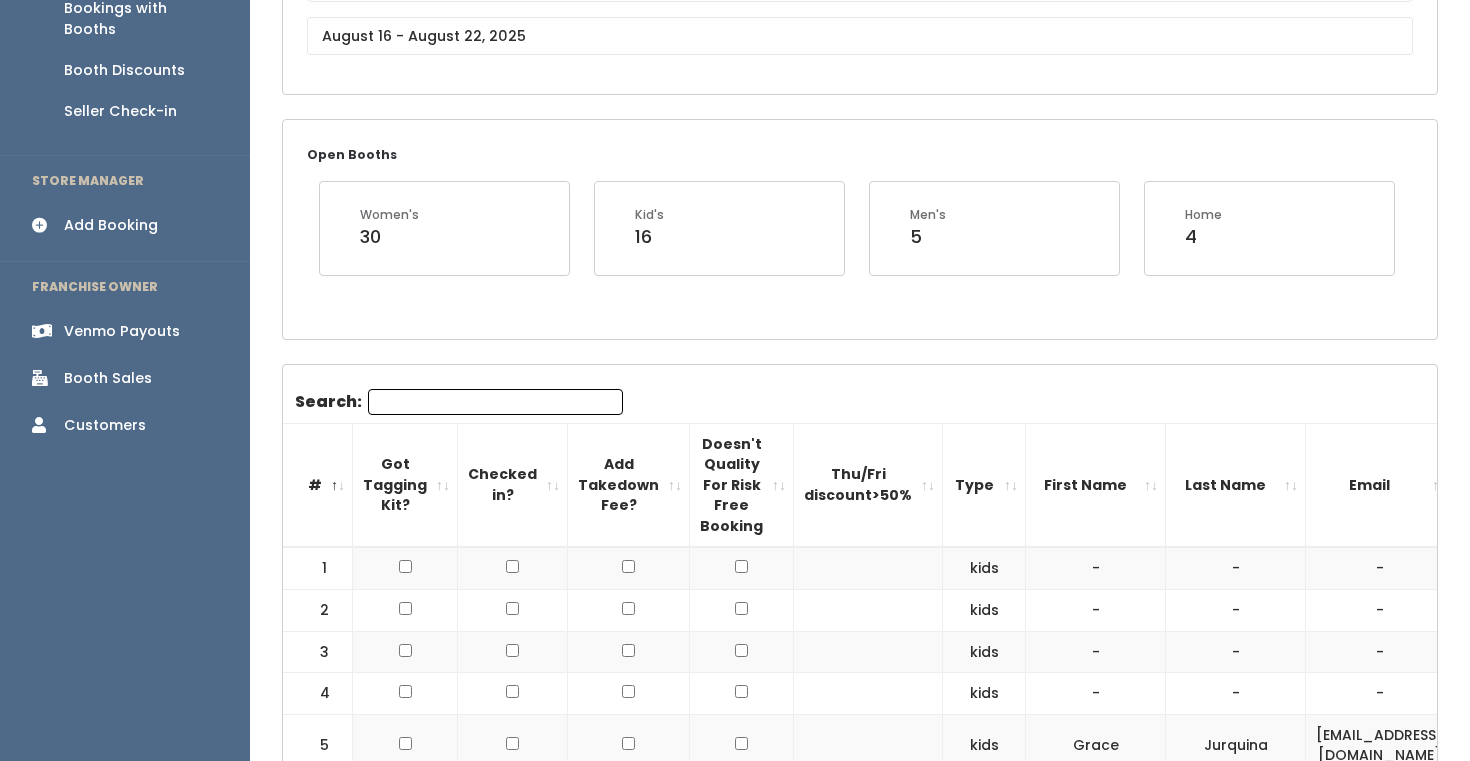 type 